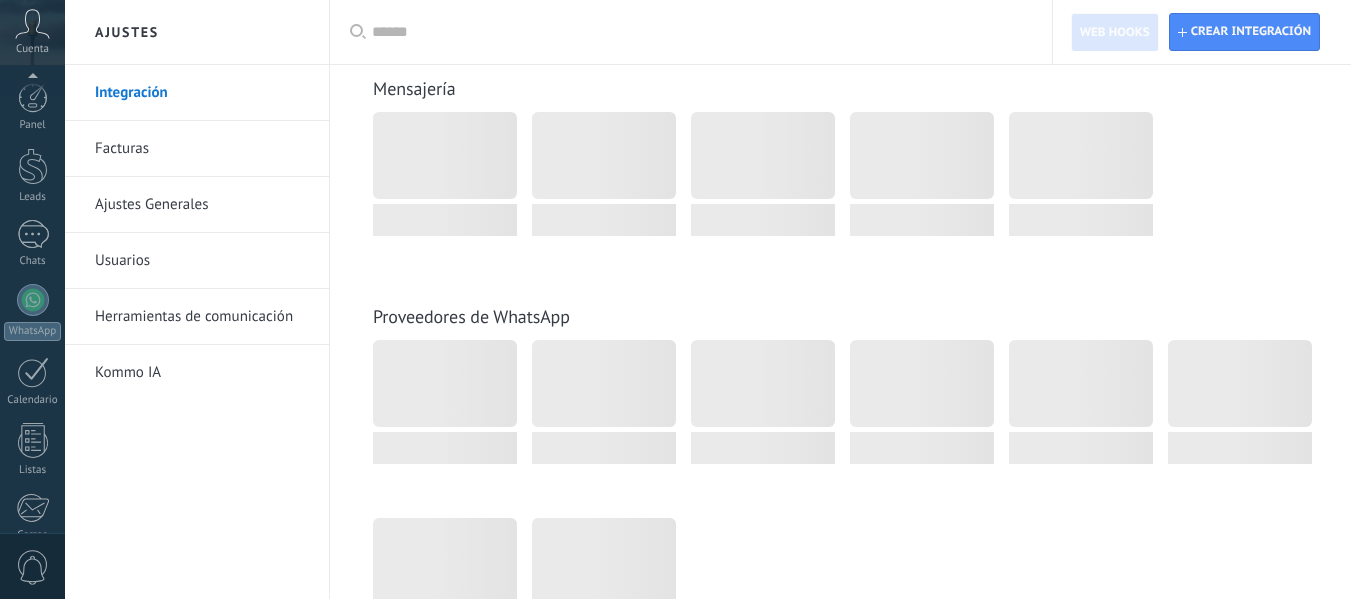 scroll, scrollTop: 400, scrollLeft: 0, axis: vertical 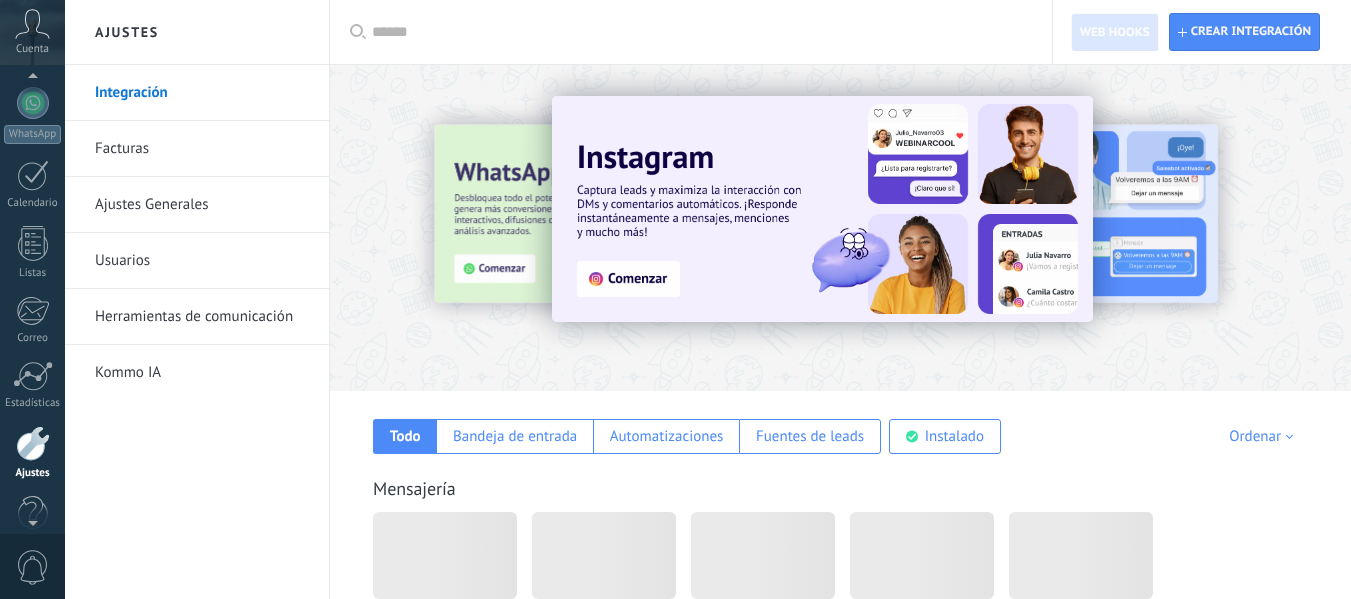 click at bounding box center (32, 24) 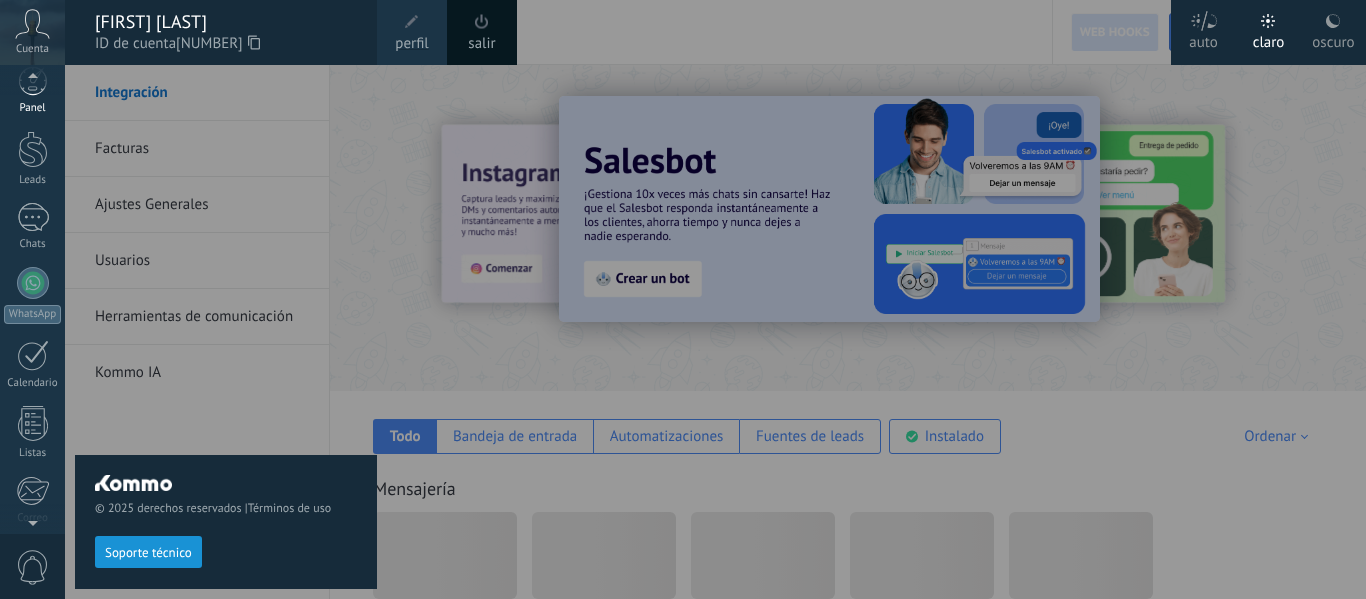 scroll, scrollTop: 0, scrollLeft: 0, axis: both 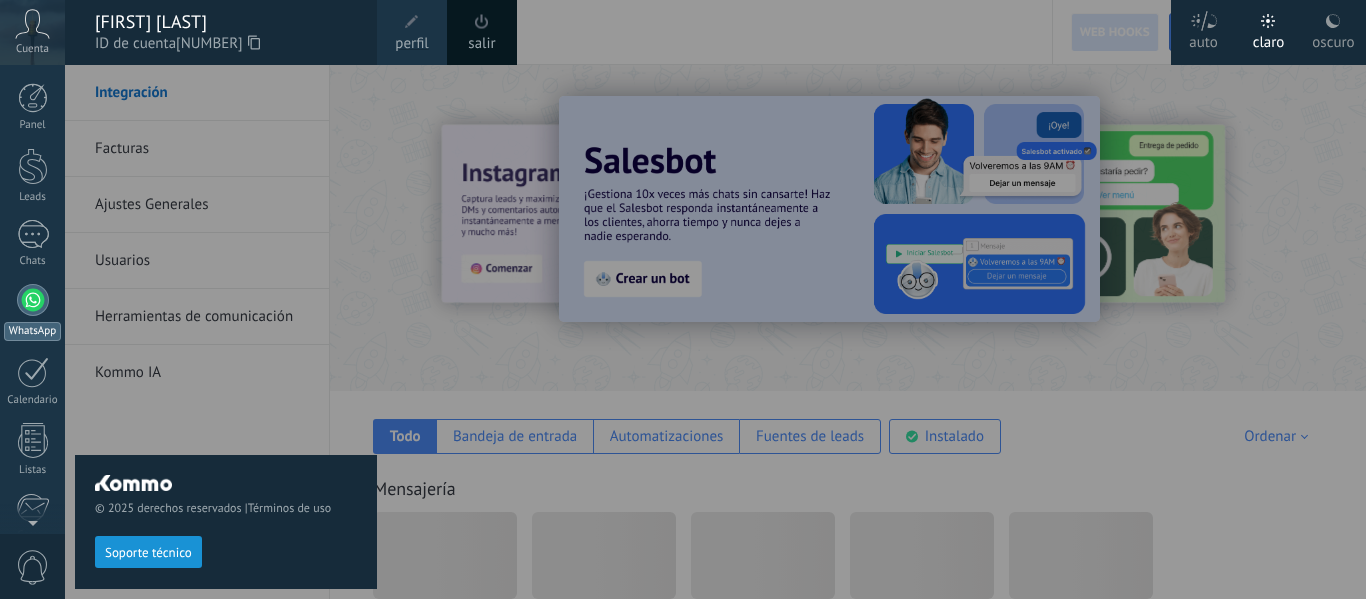 click at bounding box center [33, 300] 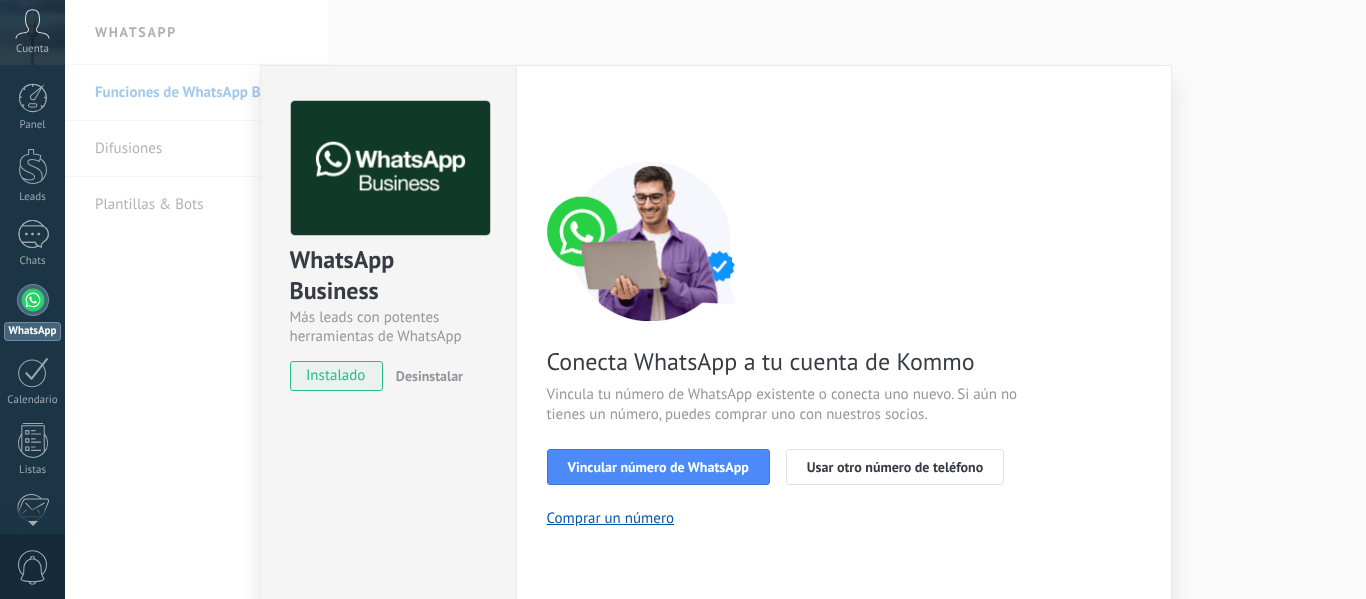 click on "instalado" at bounding box center [336, 376] 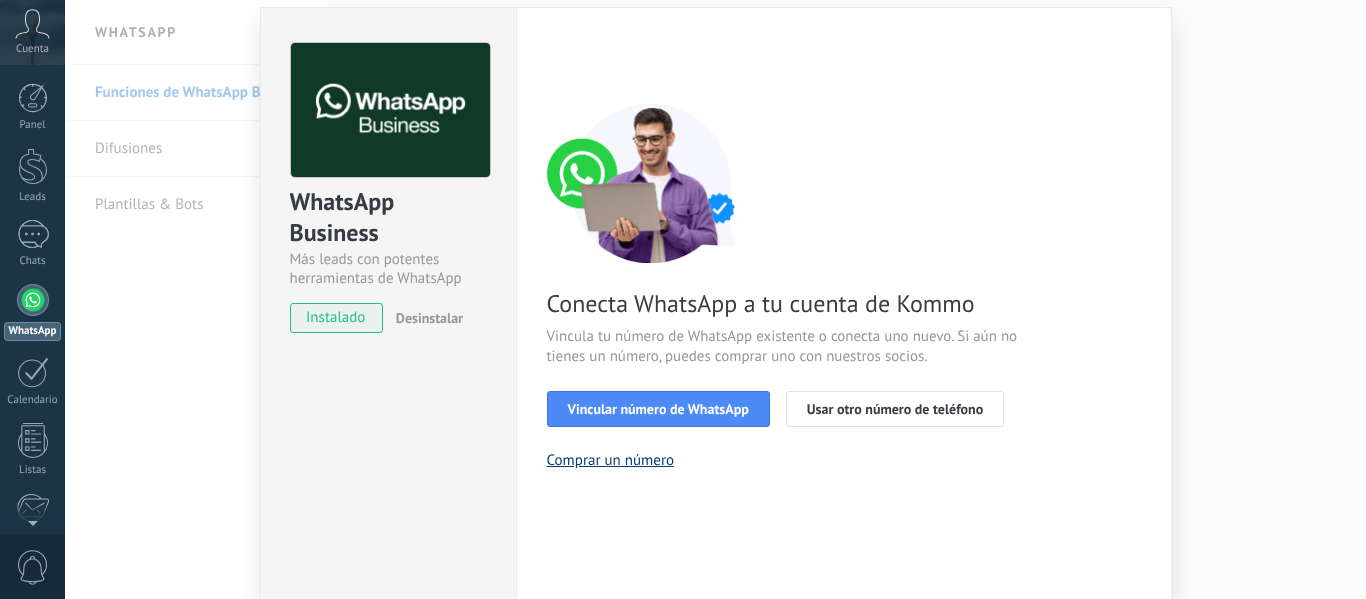 scroll, scrollTop: 200, scrollLeft: 0, axis: vertical 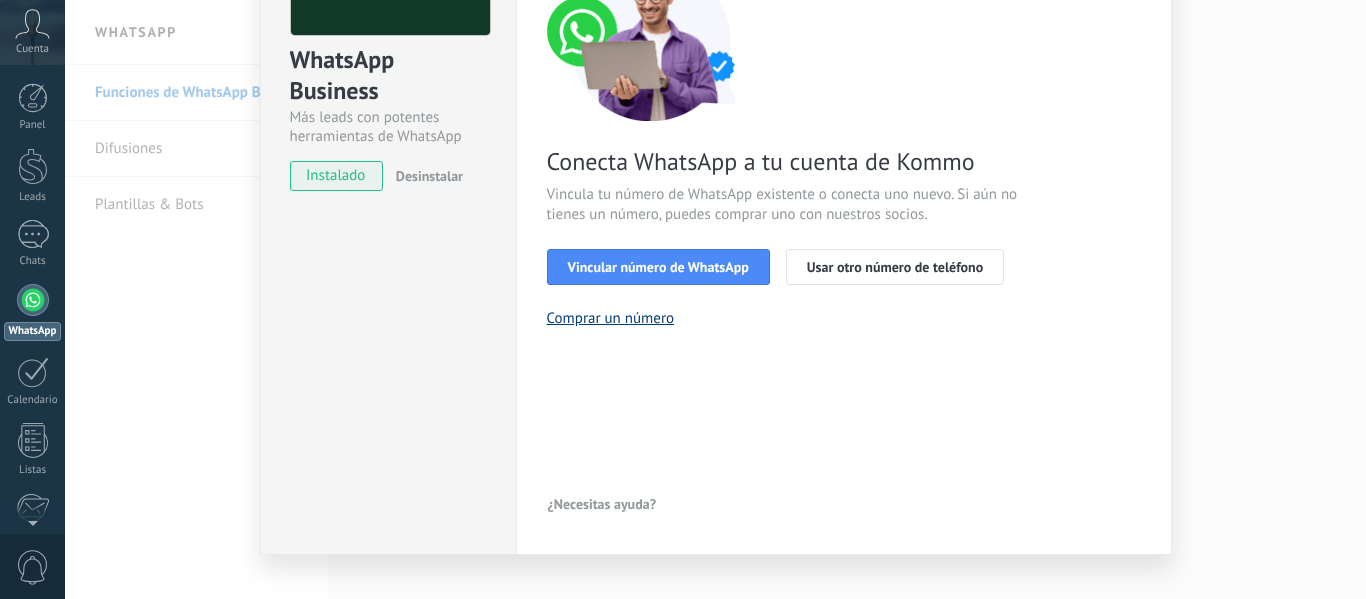 click on "Comprar un número" at bounding box center [611, 318] 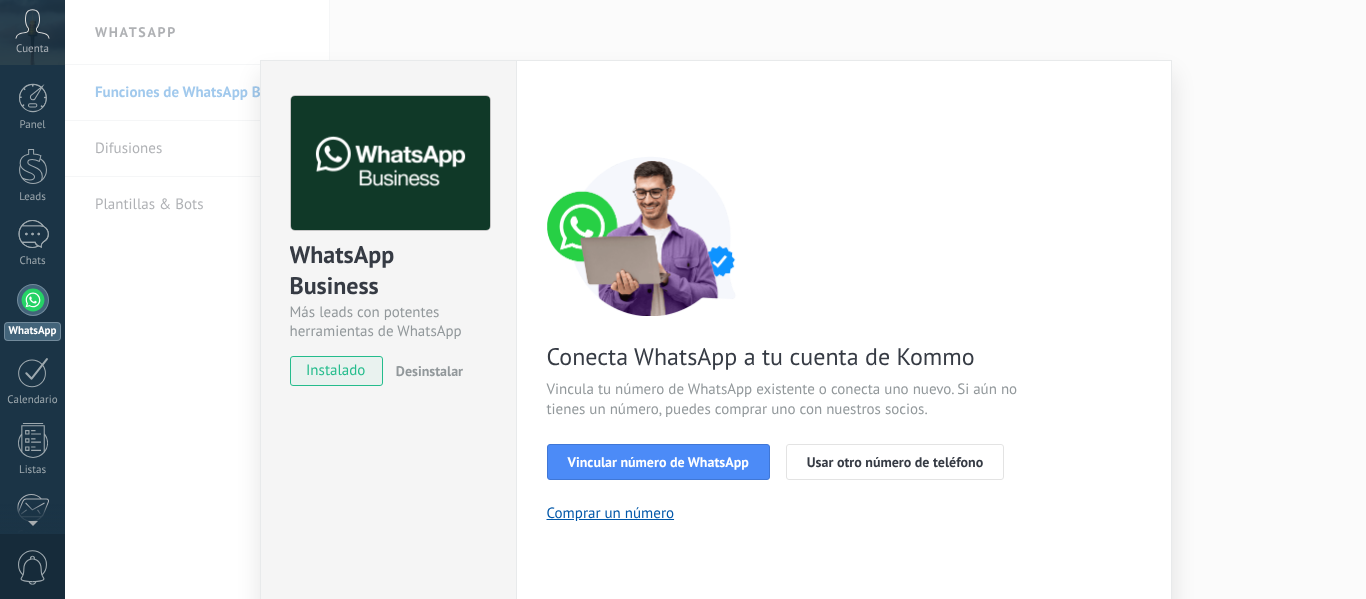 scroll, scrollTop: 0, scrollLeft: 0, axis: both 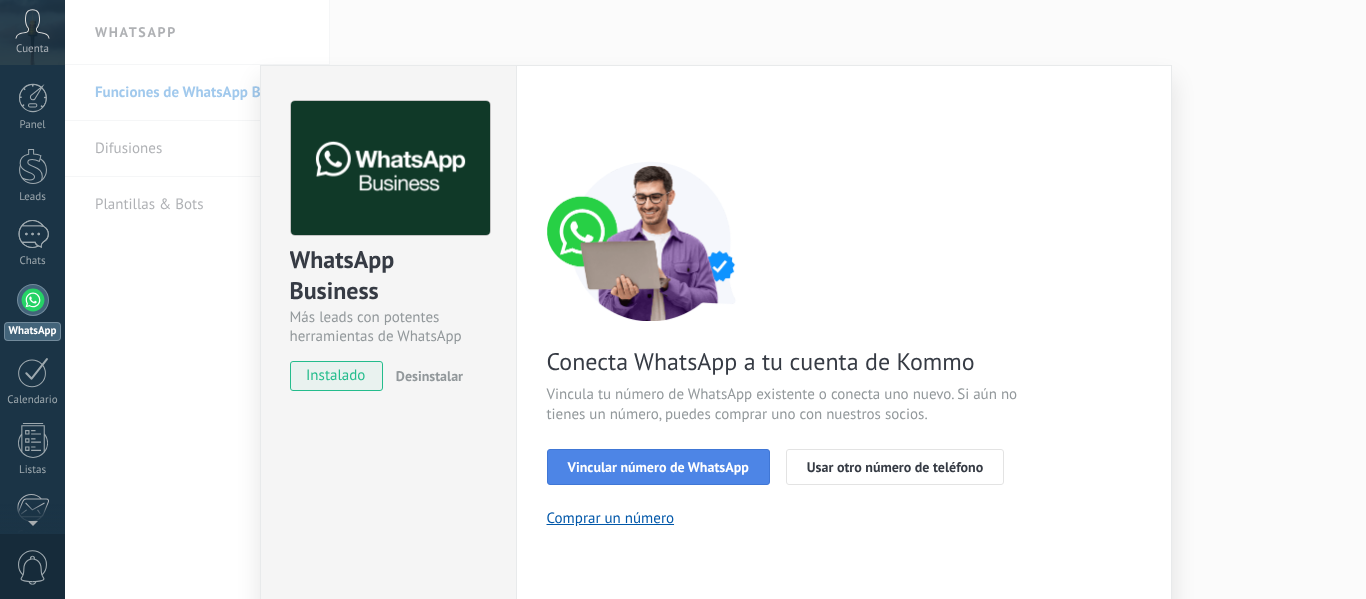 click on "Vincular número de WhatsApp" at bounding box center [658, 467] 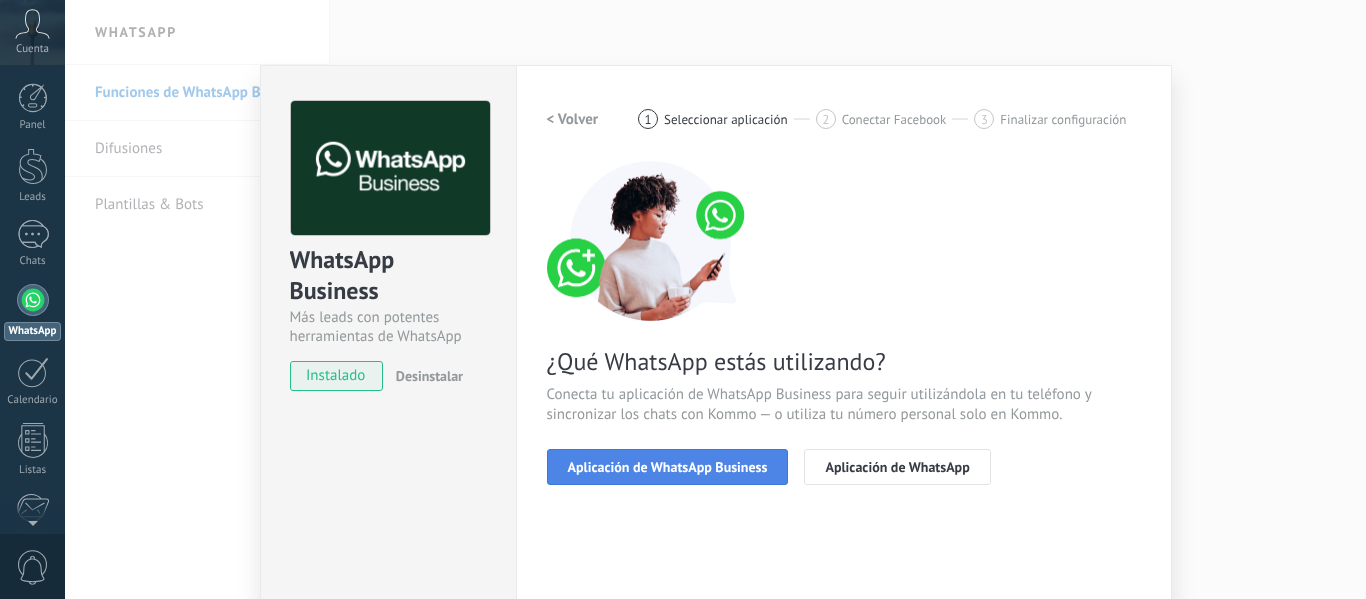 click on "Aplicación de WhatsApp Business" at bounding box center [668, 467] 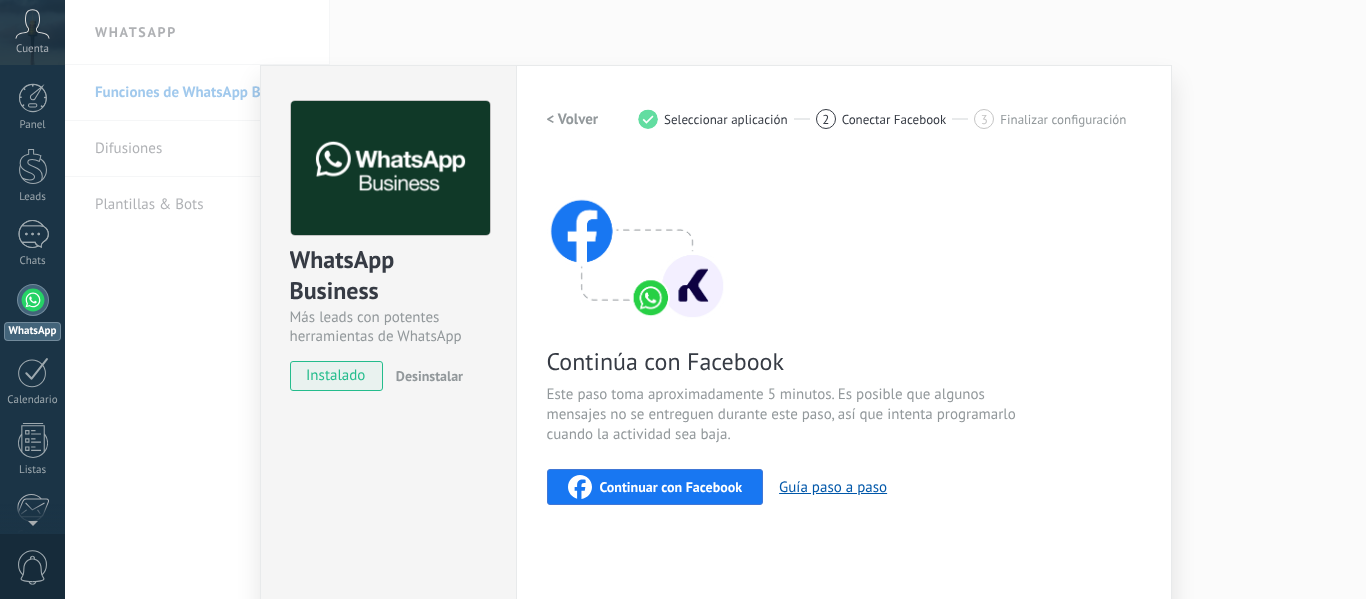 click on "Continuar con Facebook" at bounding box center [671, 487] 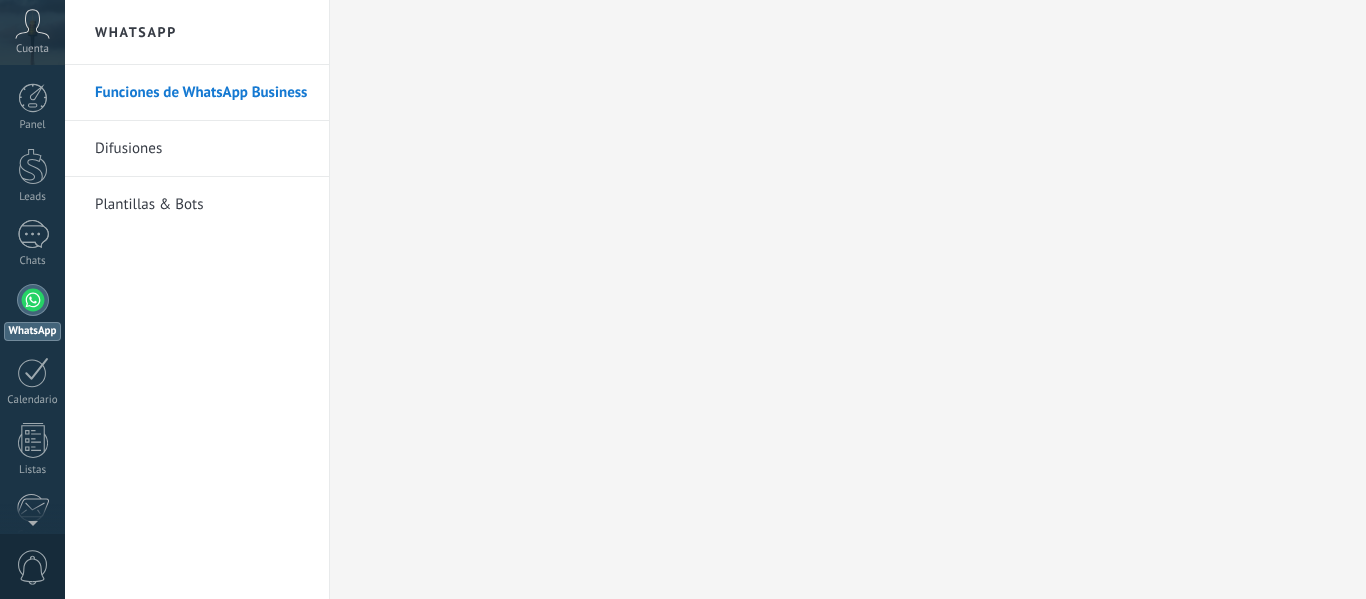 scroll, scrollTop: 0, scrollLeft: 0, axis: both 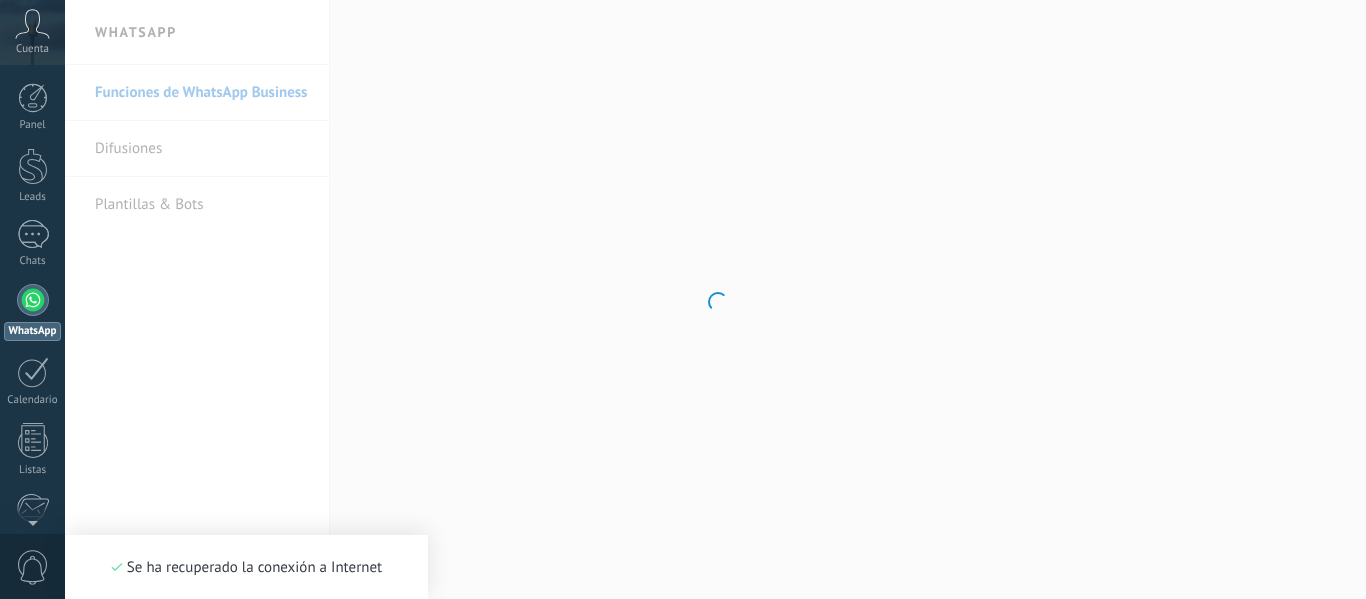 click at bounding box center (715, 299) 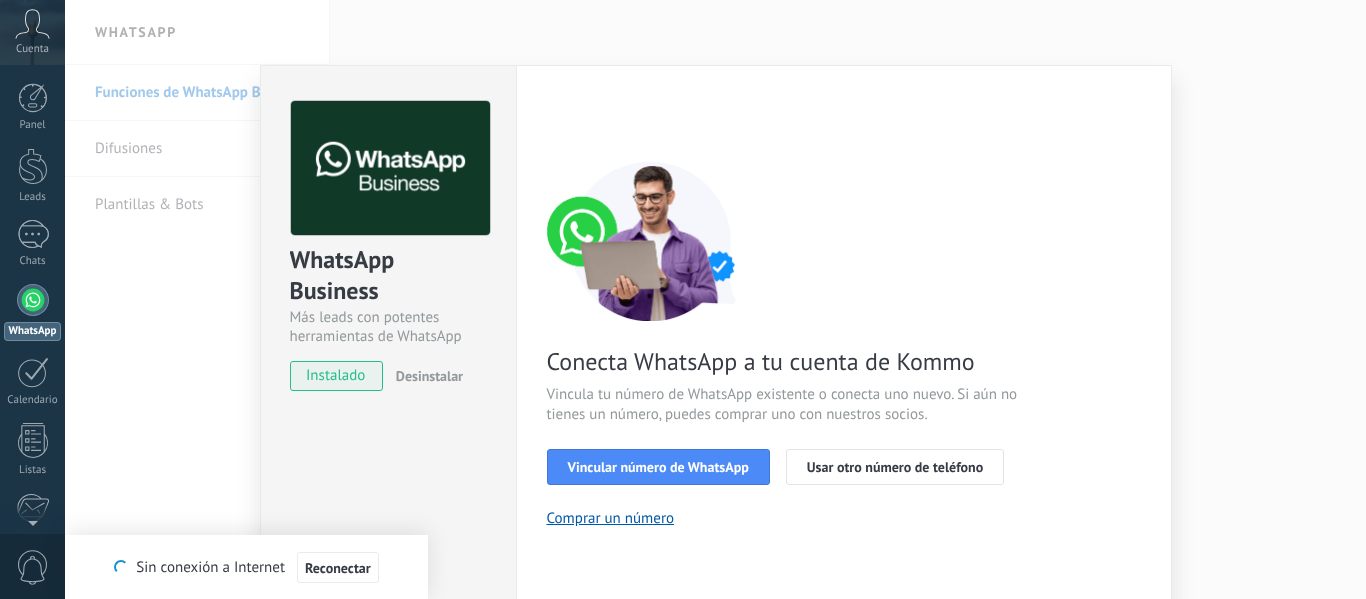 click on "instalado" at bounding box center [336, 376] 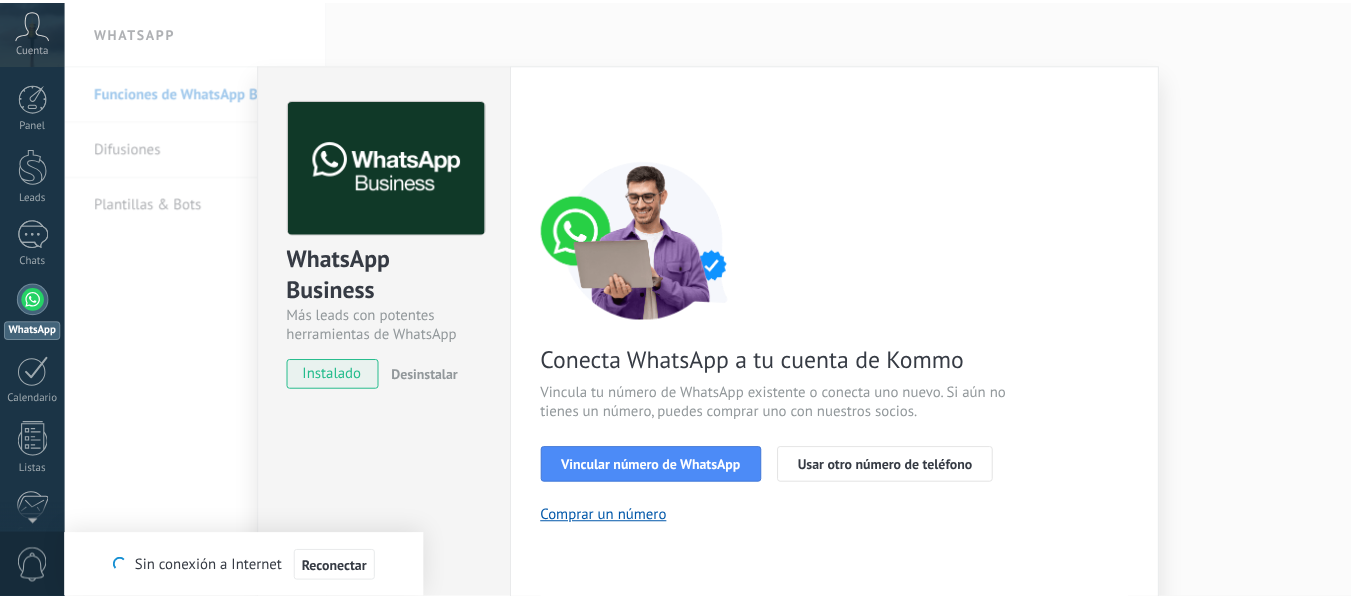 scroll, scrollTop: 0, scrollLeft: 0, axis: both 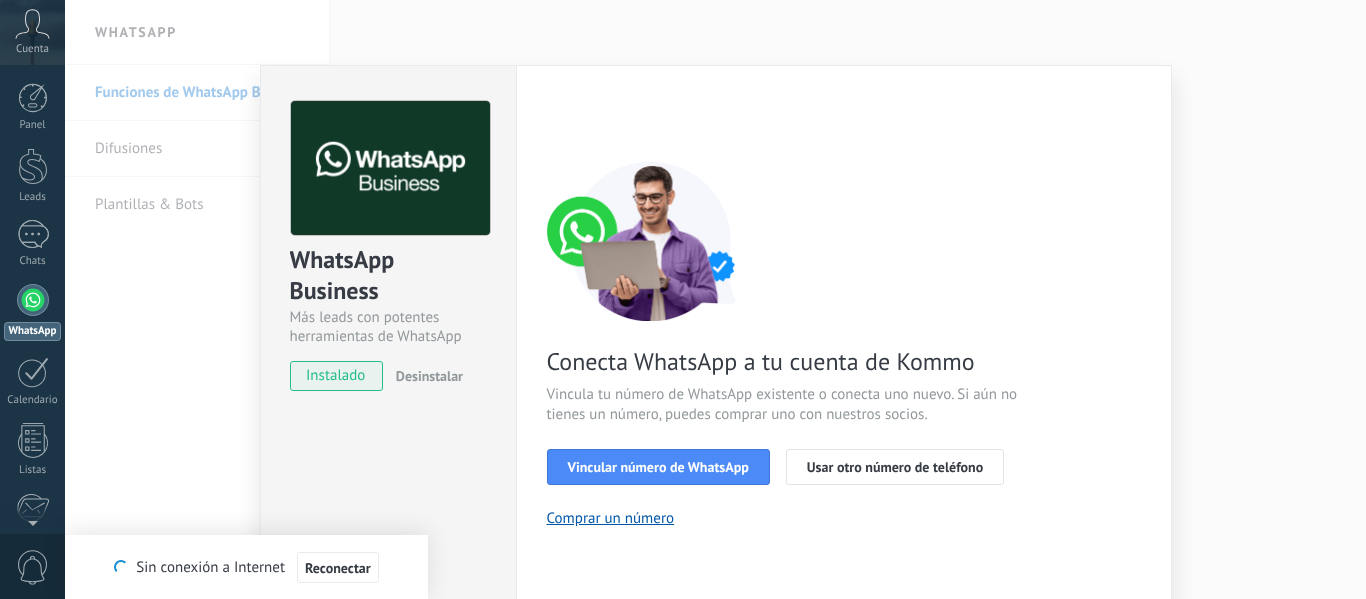 click on "WhatsApp Business Más leads con potentes herramientas de WhatsApp instalado Desinstalar Configuraciones Autorizaciones This tab logs the users who have granted integration access to this account. If you want to to remove a user's ability to send requests to the account on behalf of this integration, you can revoke access. If access is revoked from all users, the integration will stop working. This app is installed, but no one has given it access yet. WhatsApp Cloud API más _:  Guardar < Volver 1 Seleccionar aplicación 2 Conectar Facebook  3 Finalizar configuración Conecta WhatsApp a tu cuenta de Kommo Vincula tu número de WhatsApp existente o conecta uno nuevo. Si aún no tienes un número, puedes comprar uno con nuestros socios. Vincular número de WhatsApp Usar otro número de teléfono Comprar un número ¿Necesitas ayuda?" at bounding box center (715, 299) 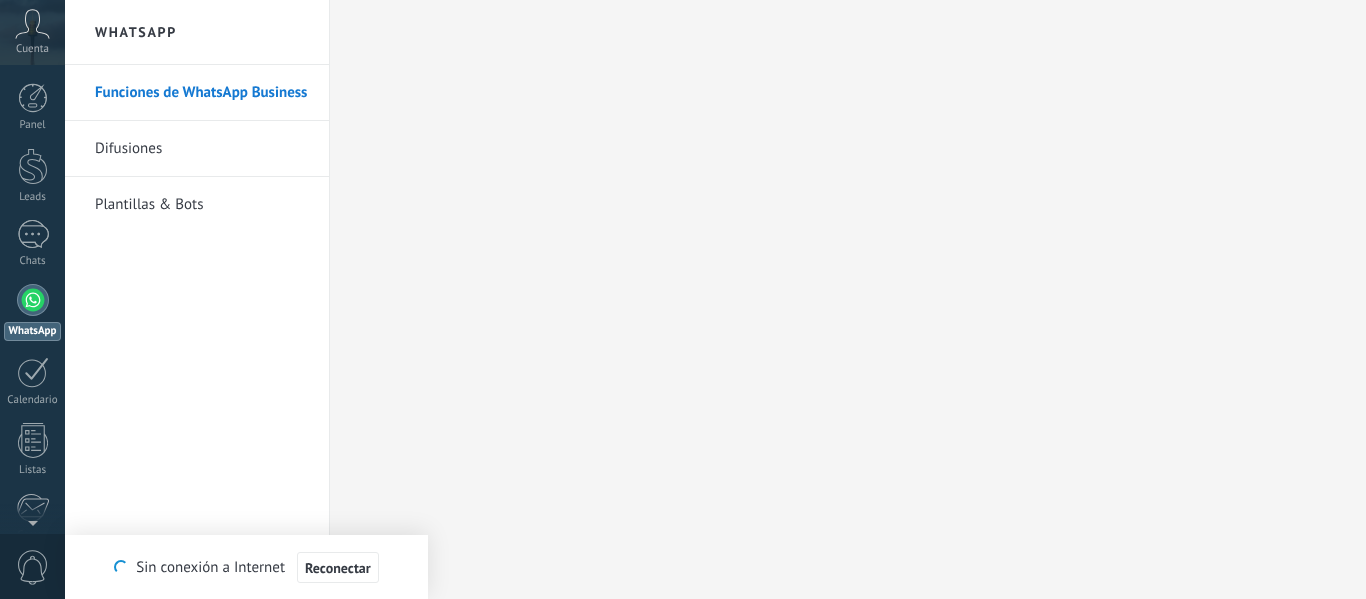 click on "Plantillas & Bots" at bounding box center [202, 205] 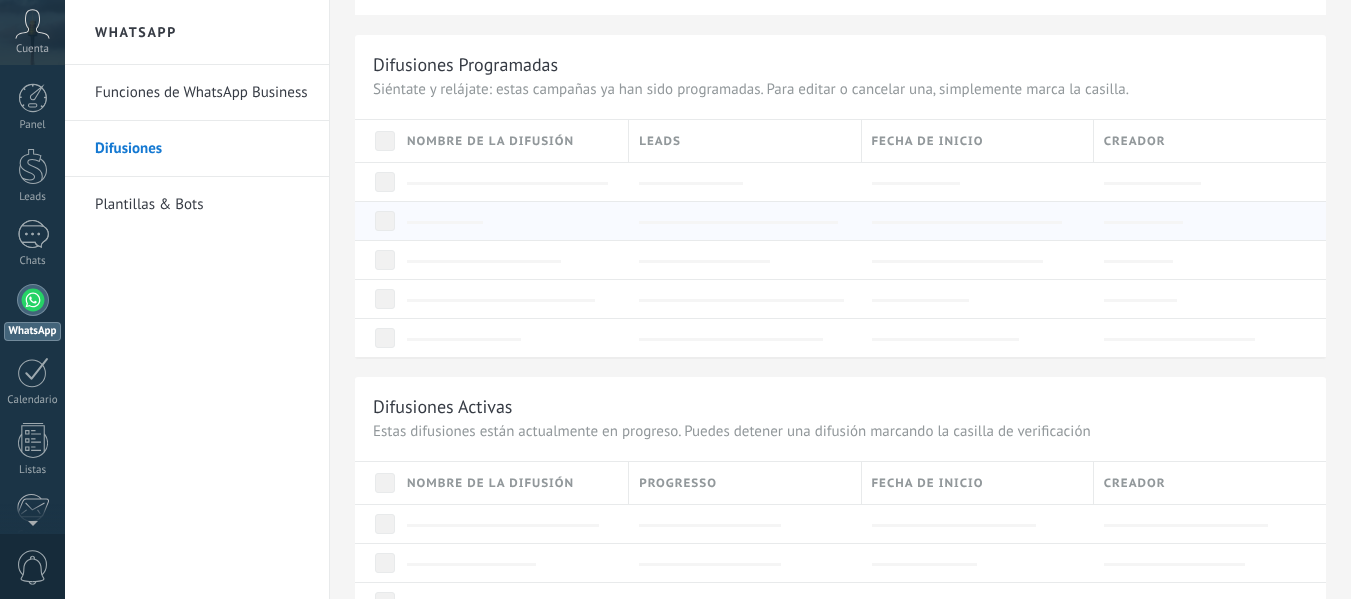 scroll, scrollTop: 300, scrollLeft: 0, axis: vertical 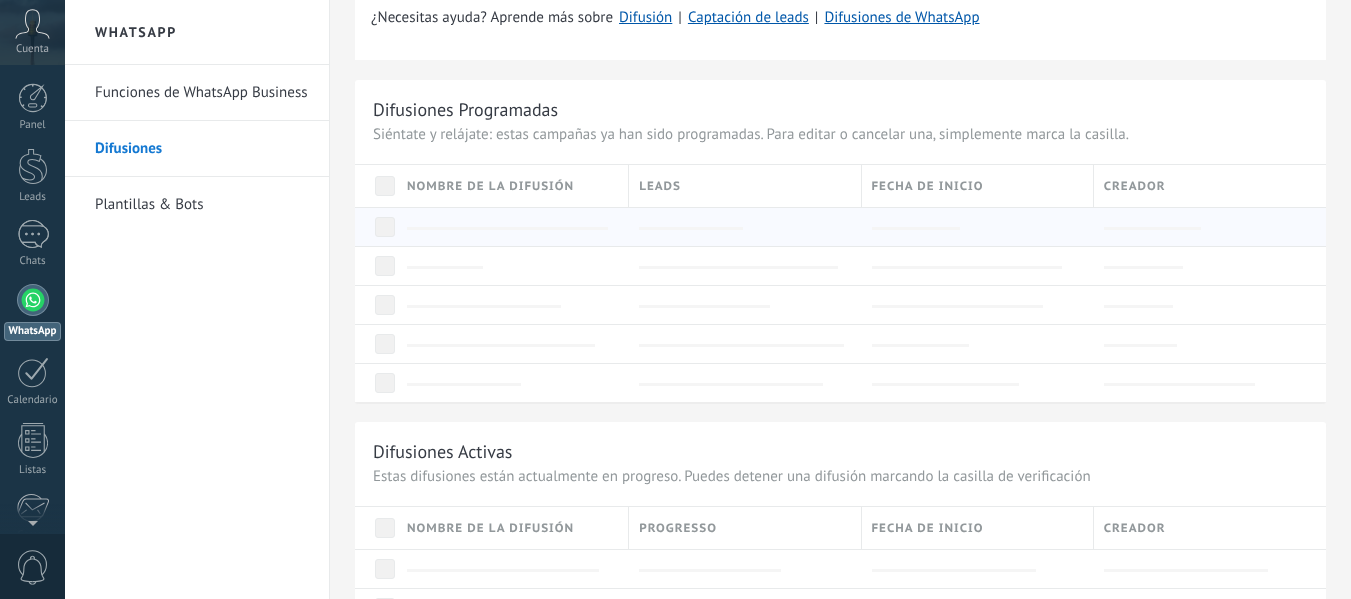 click at bounding box center (507, 228) 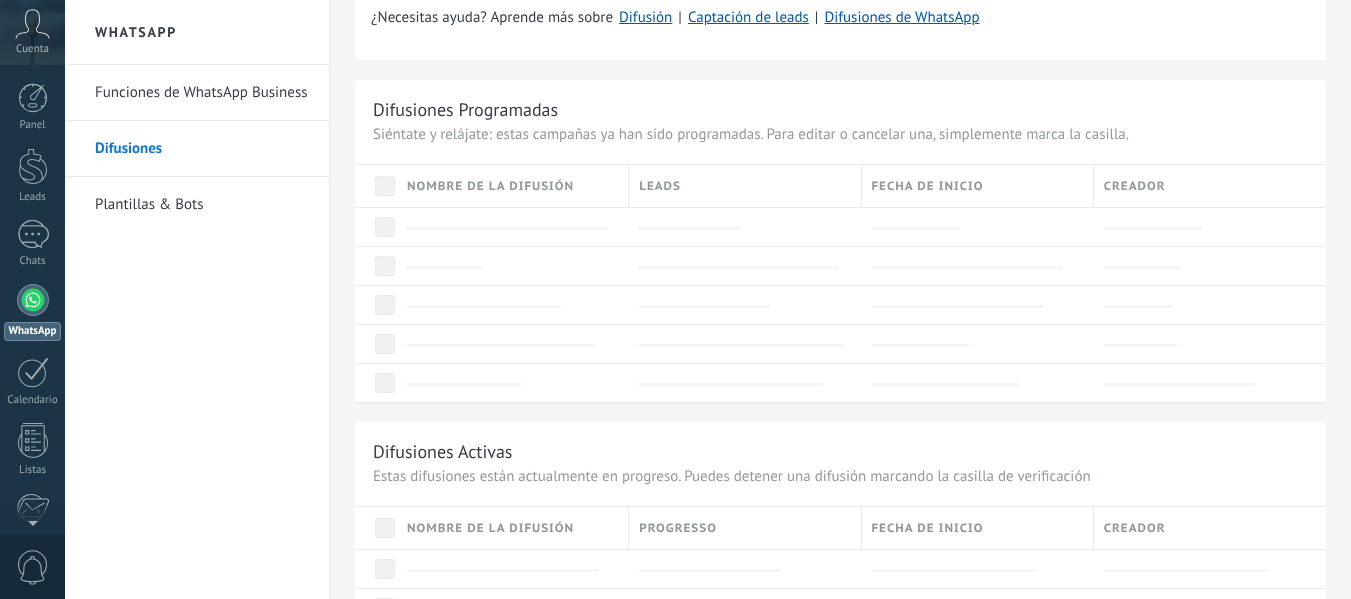 click on "Plantillas & Bots" at bounding box center (202, 205) 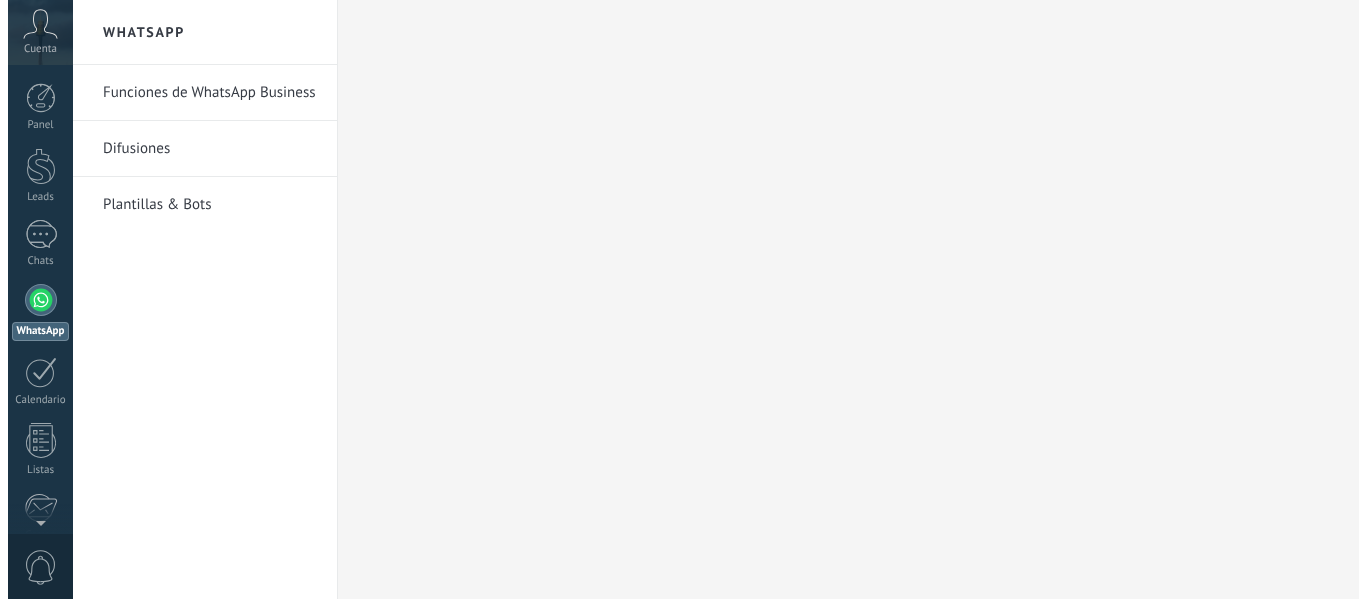 scroll, scrollTop: 0, scrollLeft: 0, axis: both 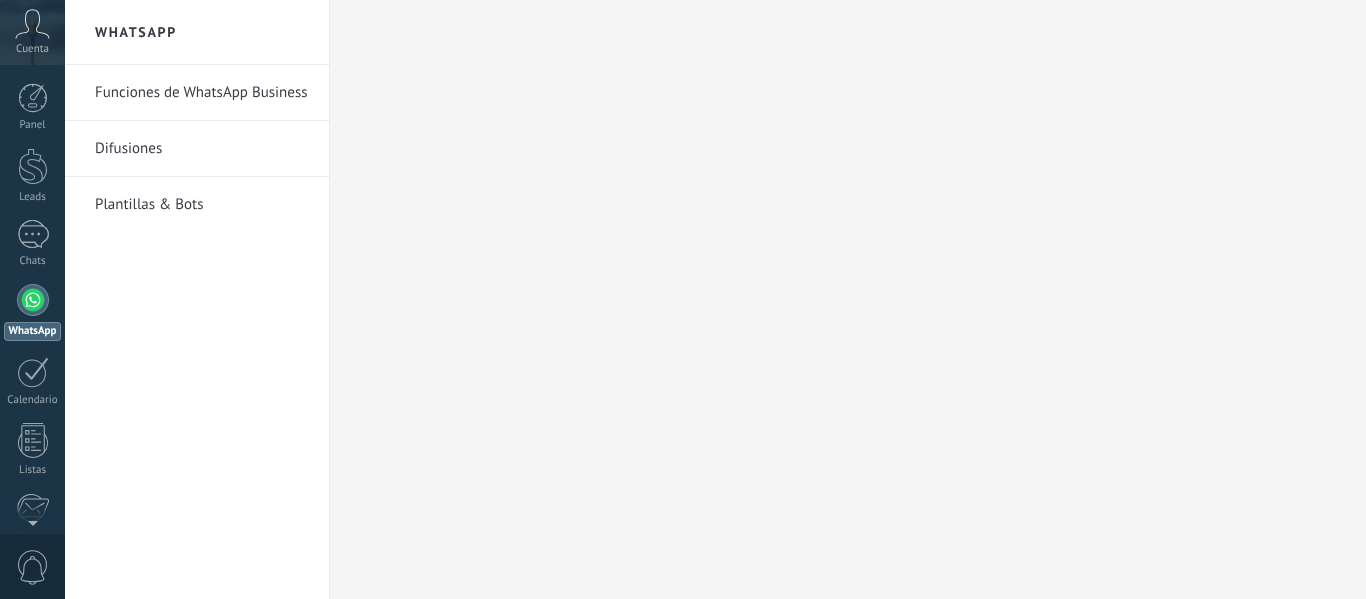 click on "Plantillas & Bots" at bounding box center [202, 205] 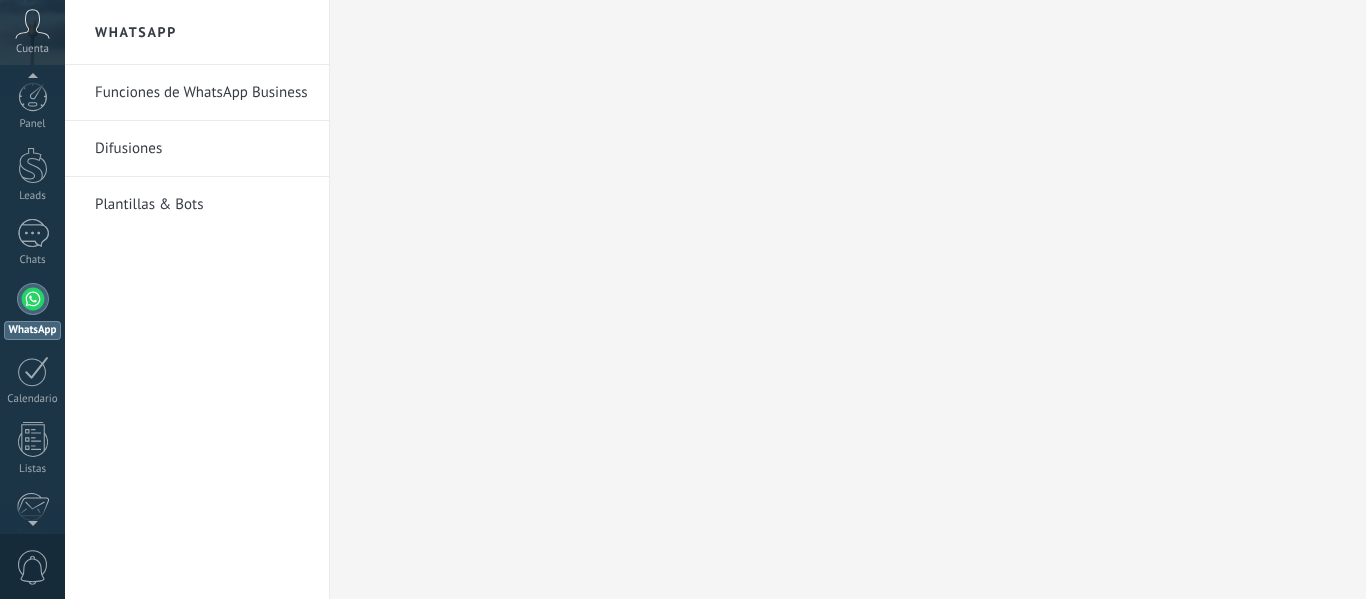 scroll, scrollTop: 0, scrollLeft: 0, axis: both 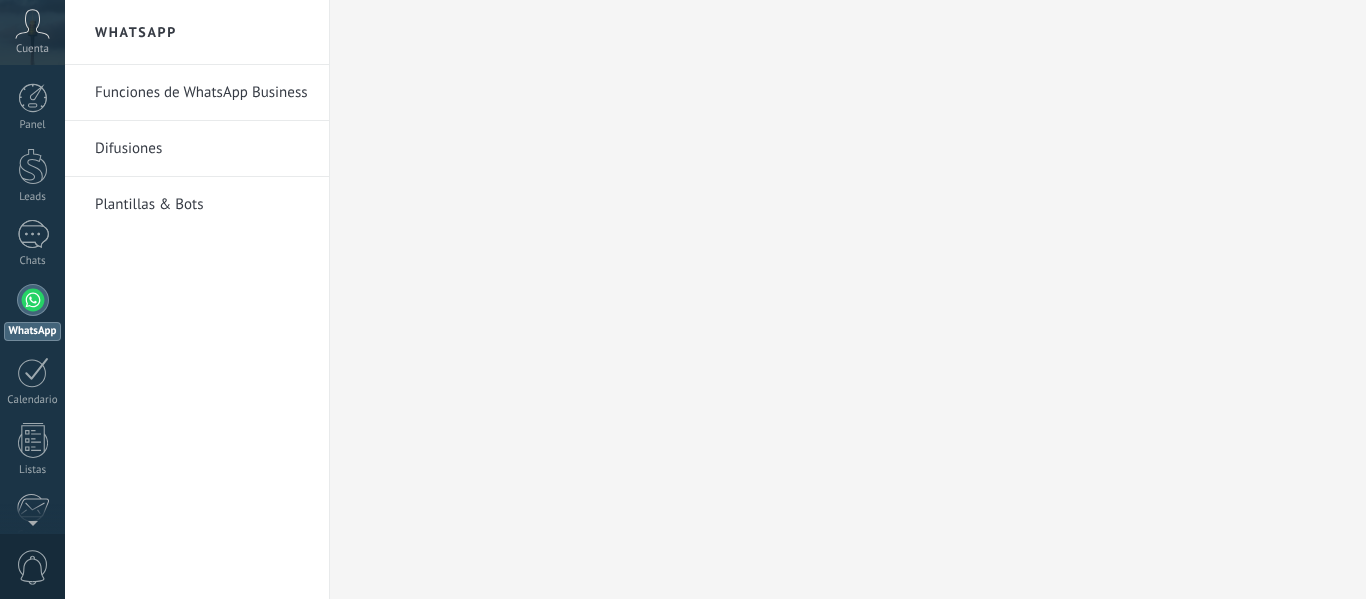 click on "Plantillas & Bots" at bounding box center [202, 205] 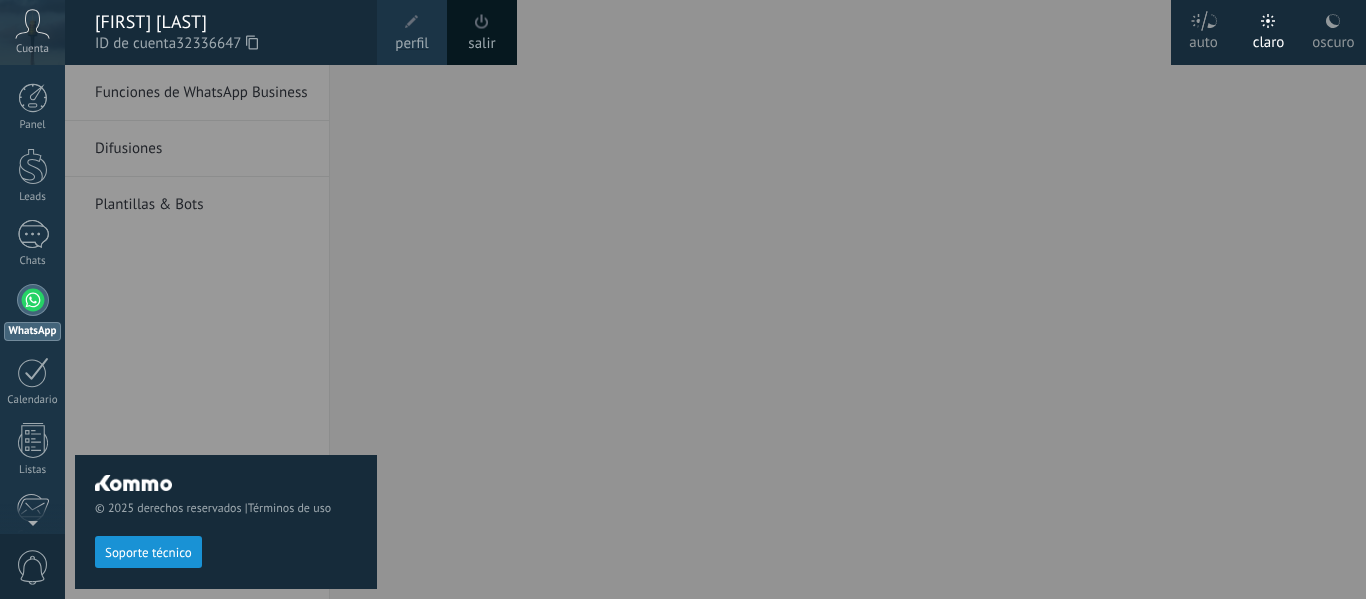 click on "©  2025  derechos reservados |  Términos de uso
Soporte técnico" at bounding box center (226, 332) 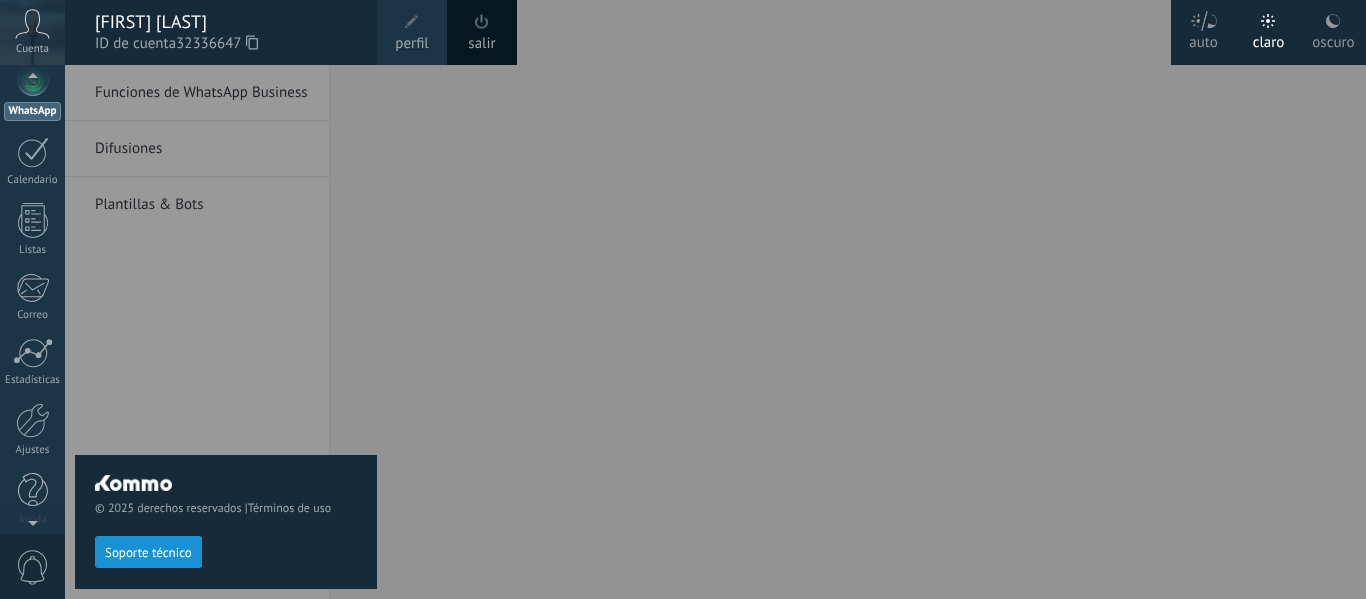 scroll, scrollTop: 233, scrollLeft: 0, axis: vertical 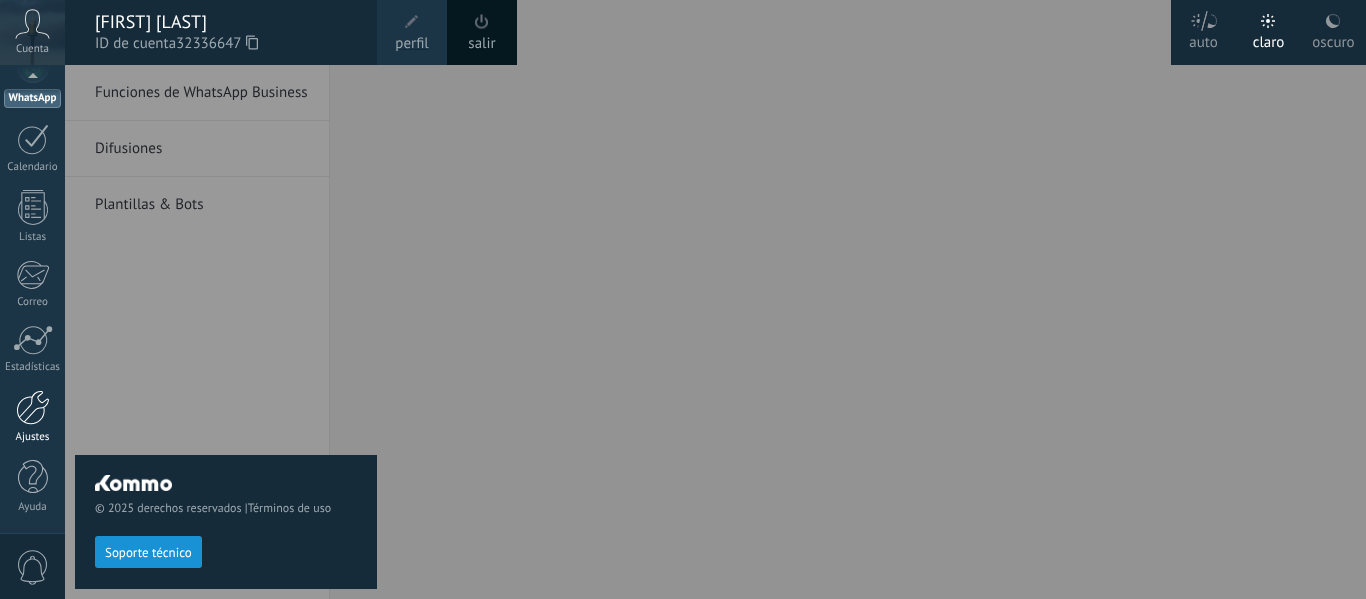 click at bounding box center (33, 407) 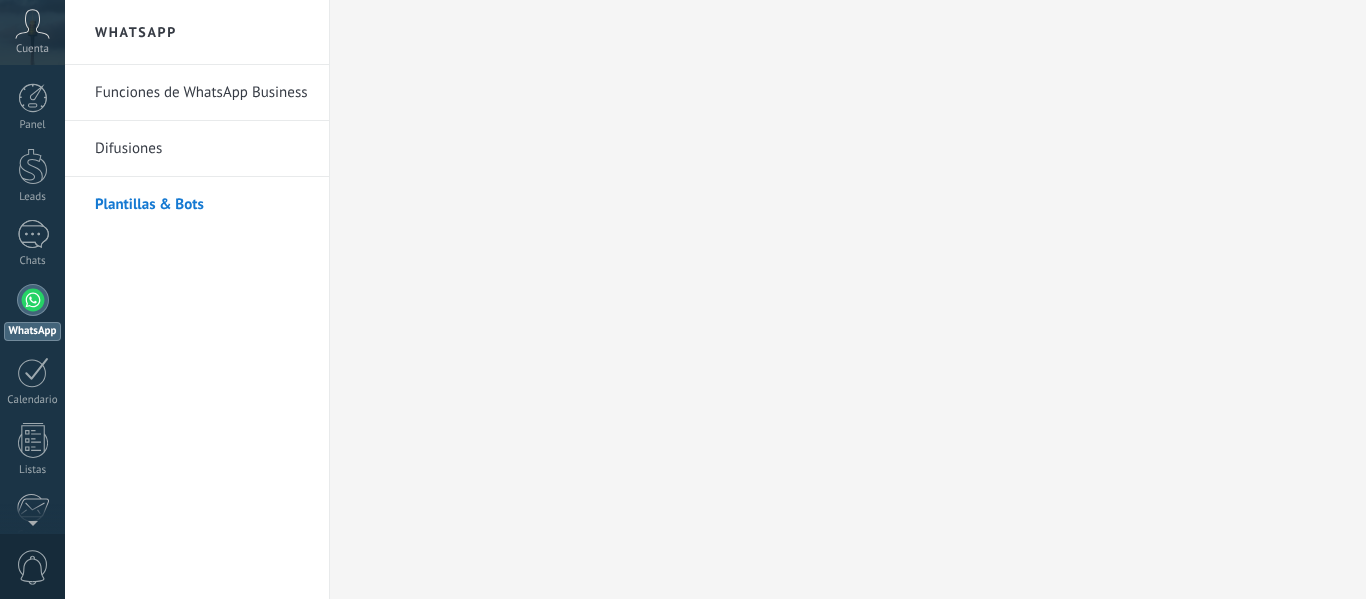 scroll, scrollTop: 0, scrollLeft: 0, axis: both 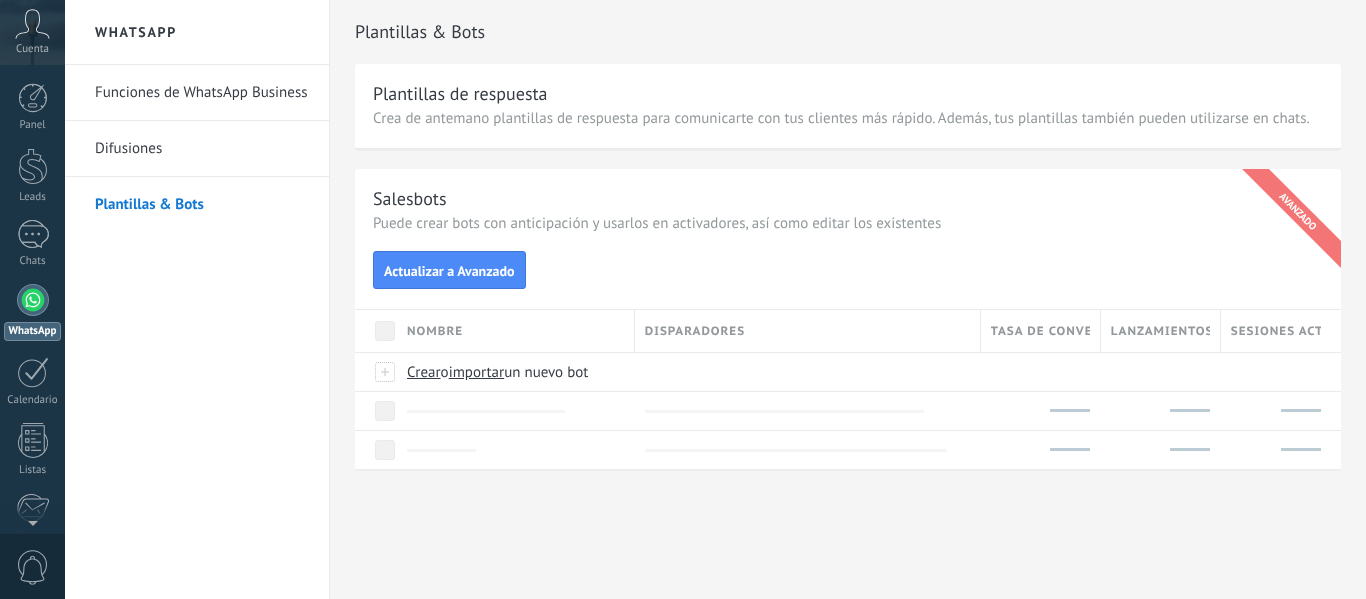 click on "Plantillas & Bots" at bounding box center (202, 205) 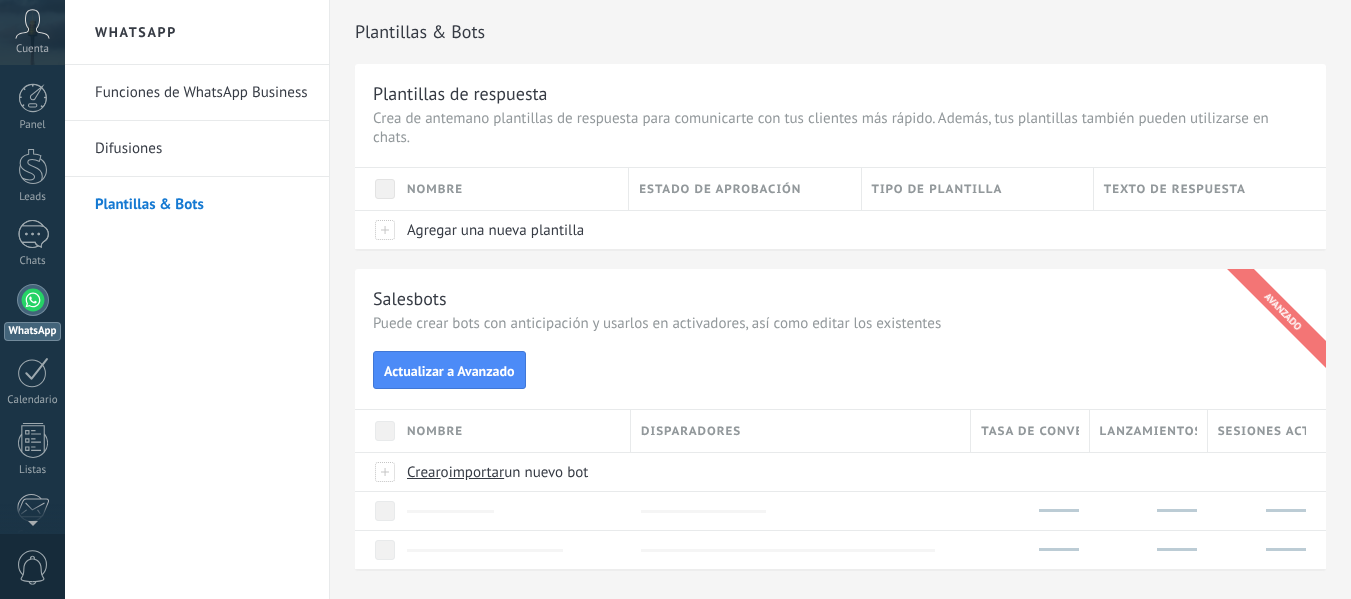scroll, scrollTop: 0, scrollLeft: 0, axis: both 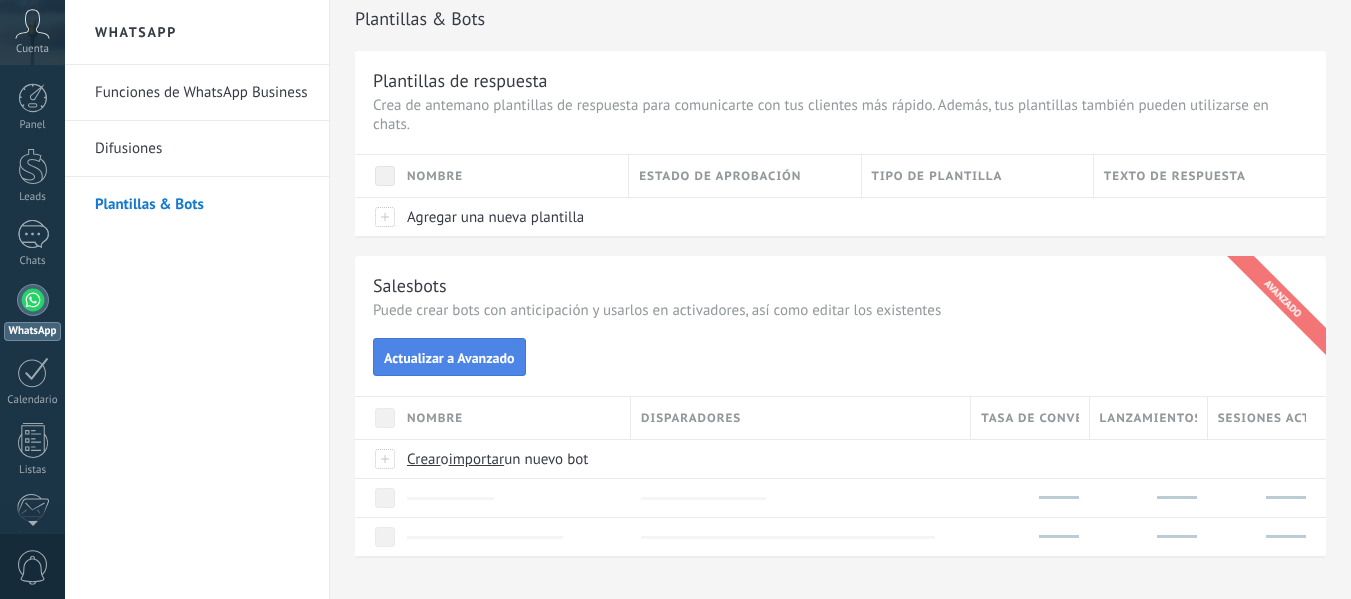 click on "Actualizar a Avanzado" at bounding box center (449, 358) 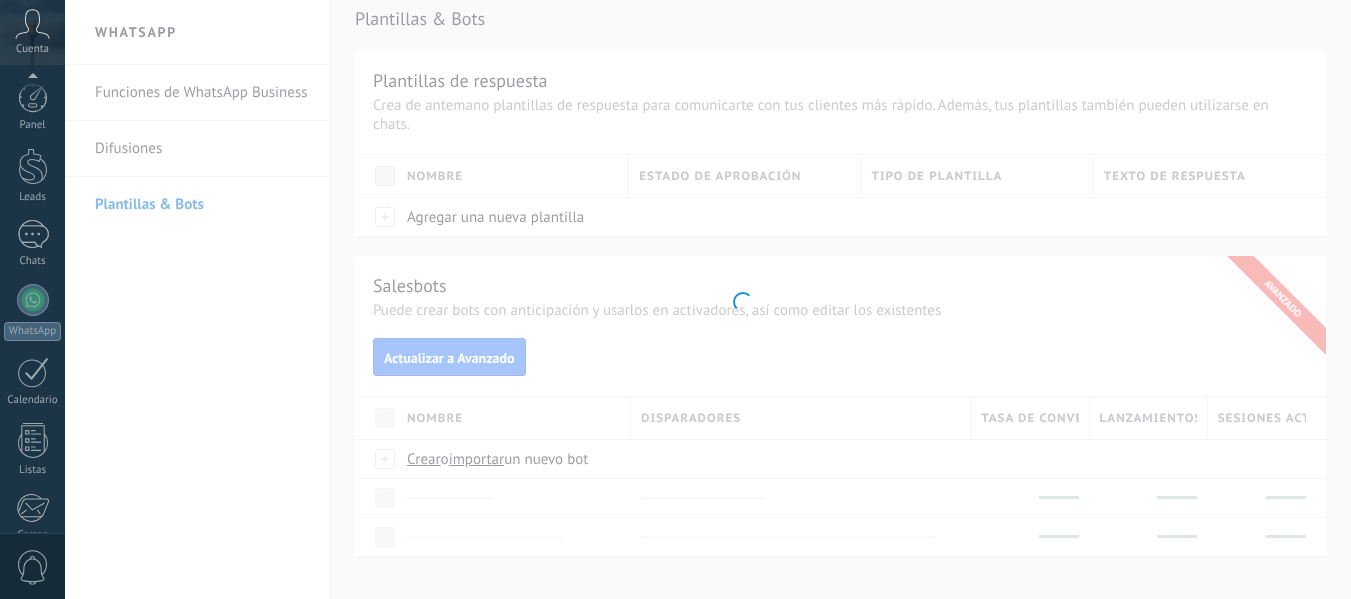 scroll, scrollTop: 233, scrollLeft: 0, axis: vertical 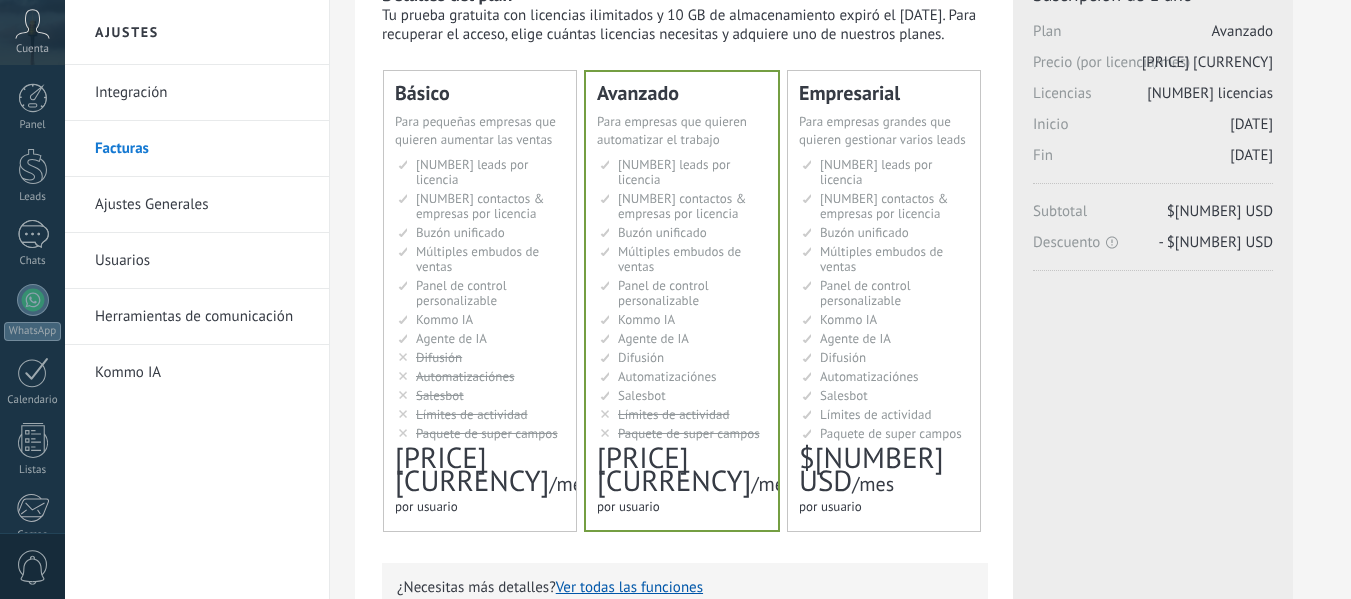 click on "2.500 сделок на место
2.500 leads per seat
2.500 leads por licencia
添加线索和联系人
2.500 leads por licença
2.500 lead per slot
Lisans başına 2.500 müşteri
12.500 контактов & компаний на место
12.500 contacts & companies per seat
12.500 contactos & empresas por licencia
定制销售阶段并与销售渠道合作
12.500 contatos & empresas por licença
12.500 kontak & perusahaan per slot
Lisans başına 12.500 kişi & şirket kaydı
Общий inbox
Unified inbox
Buzón unificado
Inbox unificado
Inbox terpadu
Birleşik gelen kutusu
Множество воронок" at bounding box center [481, 299] 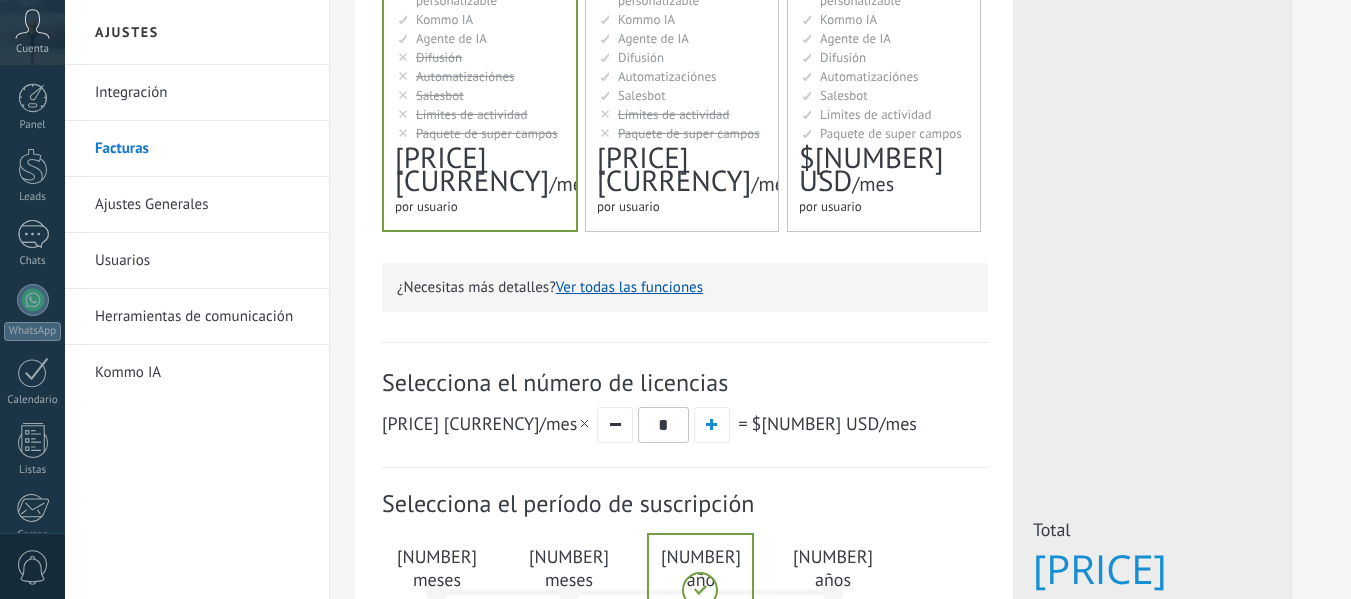 scroll, scrollTop: 500, scrollLeft: 0, axis: vertical 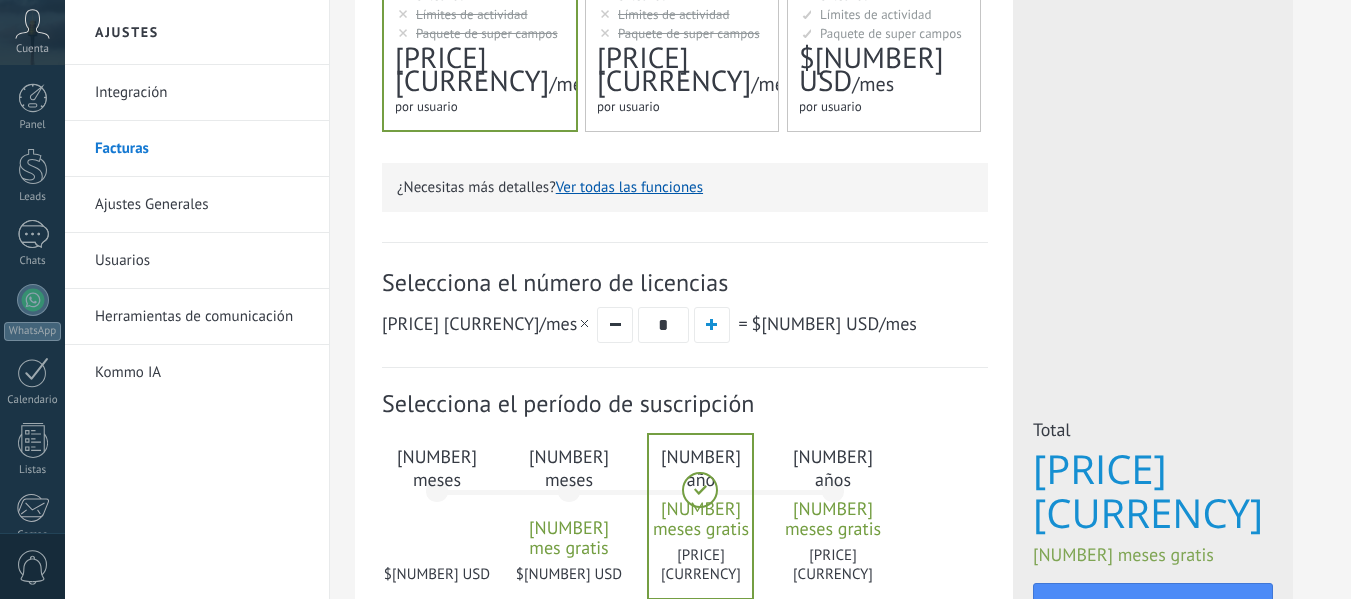 drag, startPoint x: 584, startPoint y: 328, endPoint x: 563, endPoint y: 337, distance: 22.847319 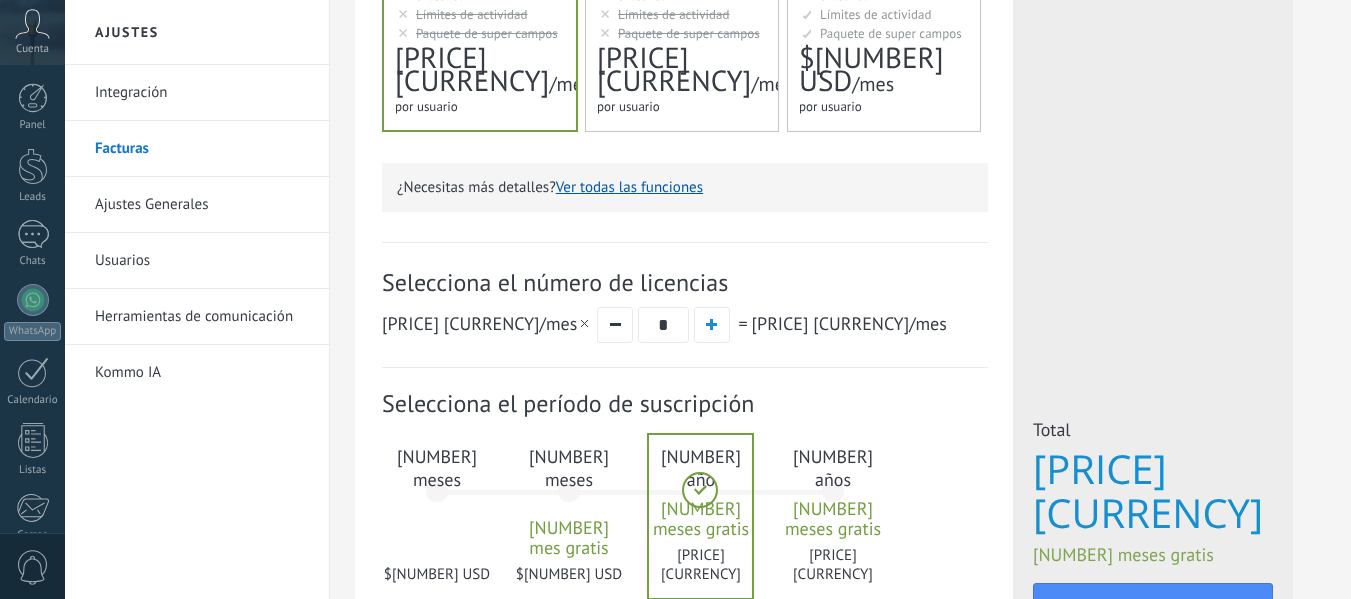 type on "*" 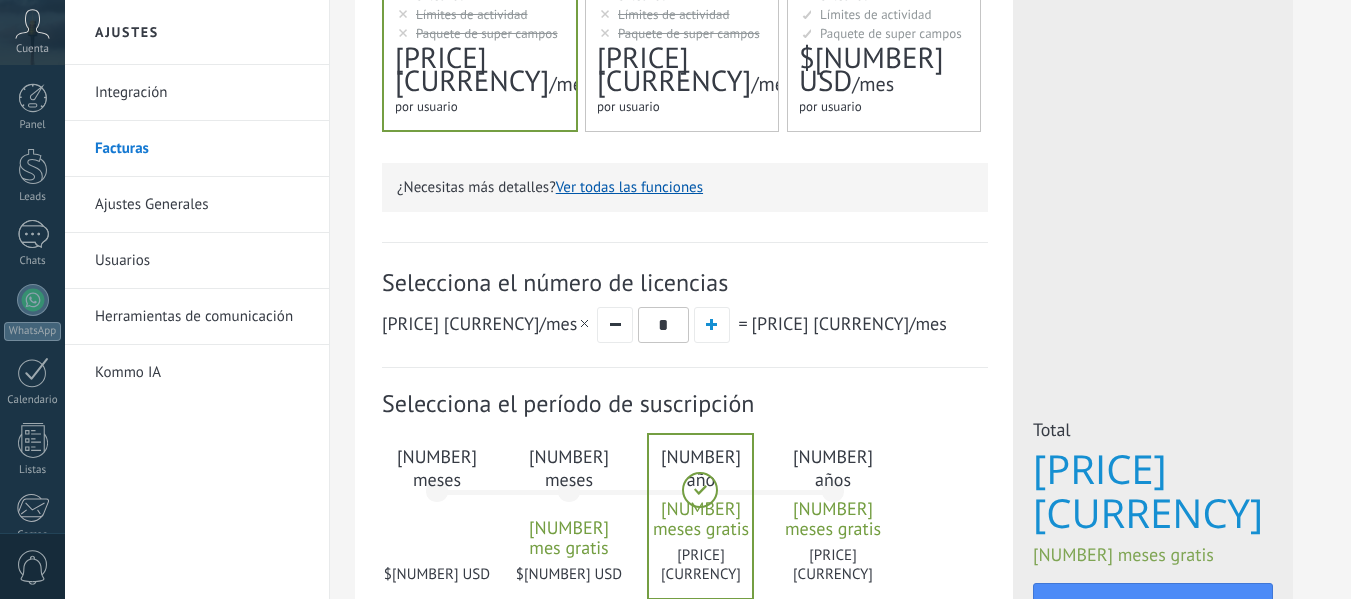 click on "Detalles del plan
Tu prueba gratuita con licencias ilimitados y 10 GB de almacenamiento expiró el 16/02/2024. Para recuperar el acceso, elige cuántas licencias necesitas y adquiere uno de nuestros planes.
Básico
Для увеличения продаж в малом бизнесе
For small businesses that want to boost sales quickly
Para pequeñas empresas que quieren aumentar las ventas
对于数量较少的小型销售团队
Para pequenos negócios que querem aumentar suas vendas
Untuk bisnis kecil yang ingin meningkatkan penjualan dengan cepat" at bounding box center [684, 114] 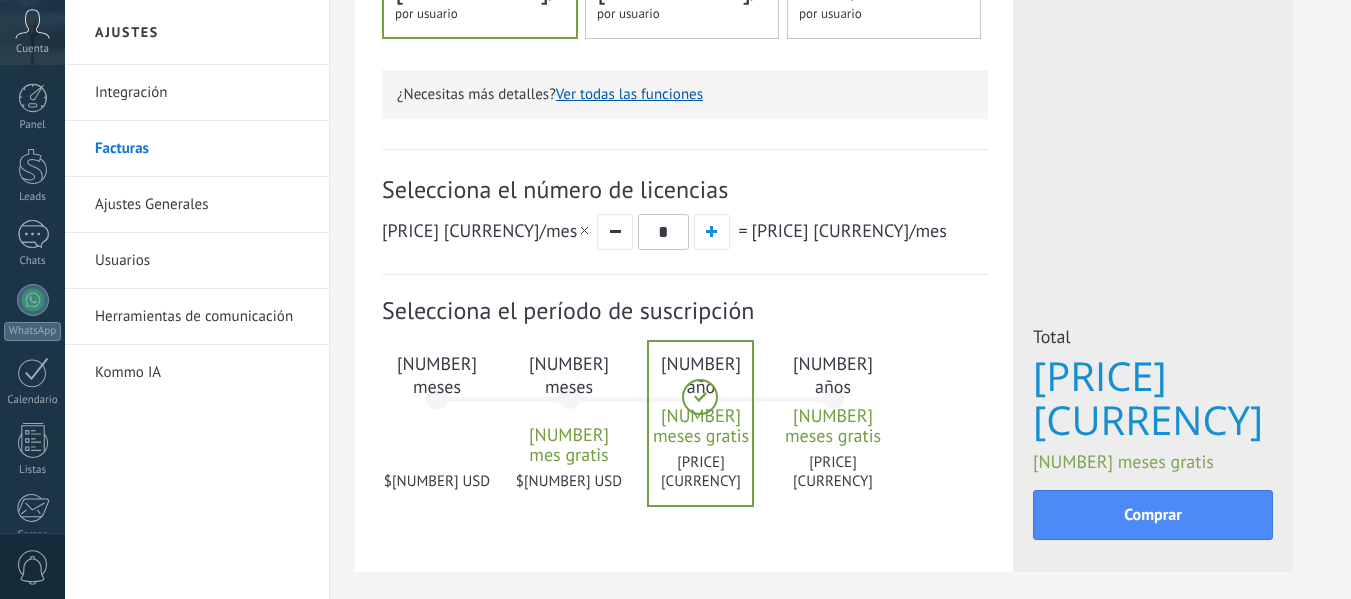 scroll, scrollTop: 682, scrollLeft: 0, axis: vertical 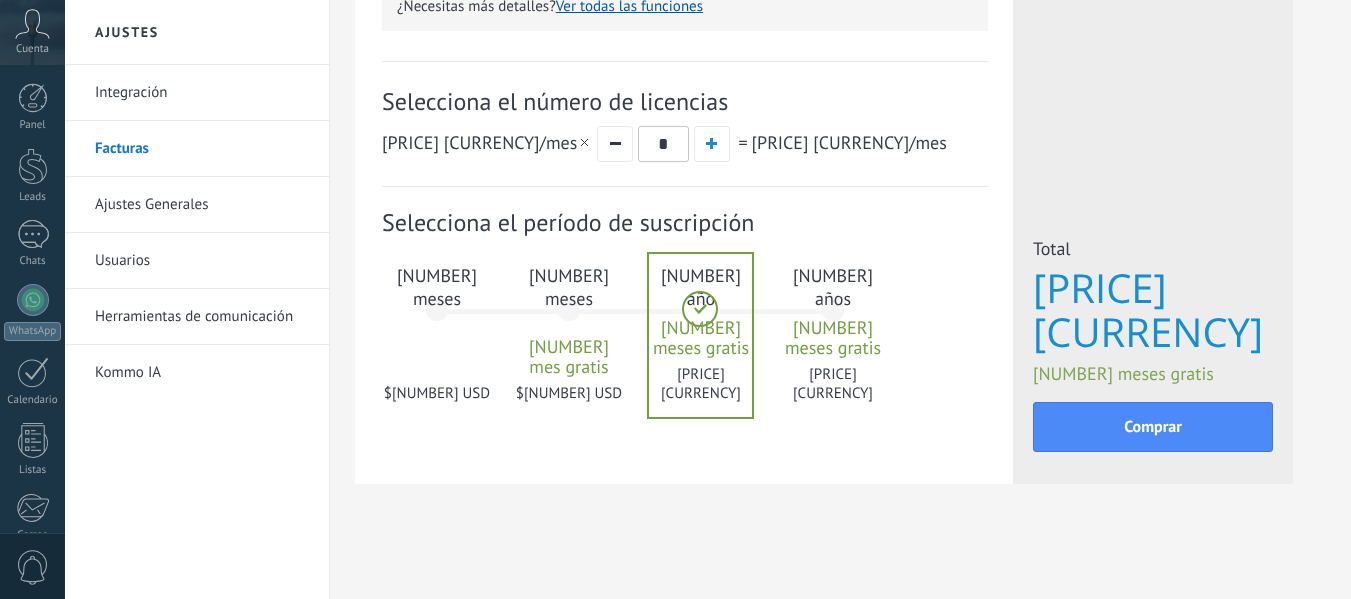 click on "6 meses
$90 USD" at bounding box center (437, 319) 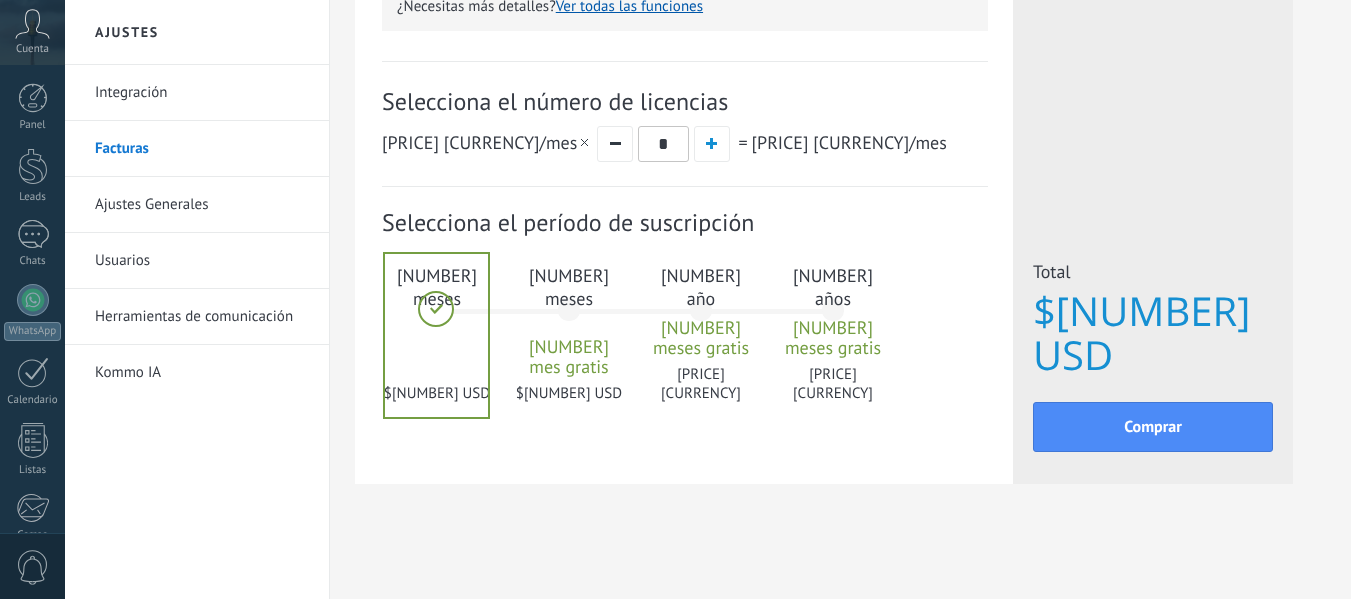 click at bounding box center (436, 335) 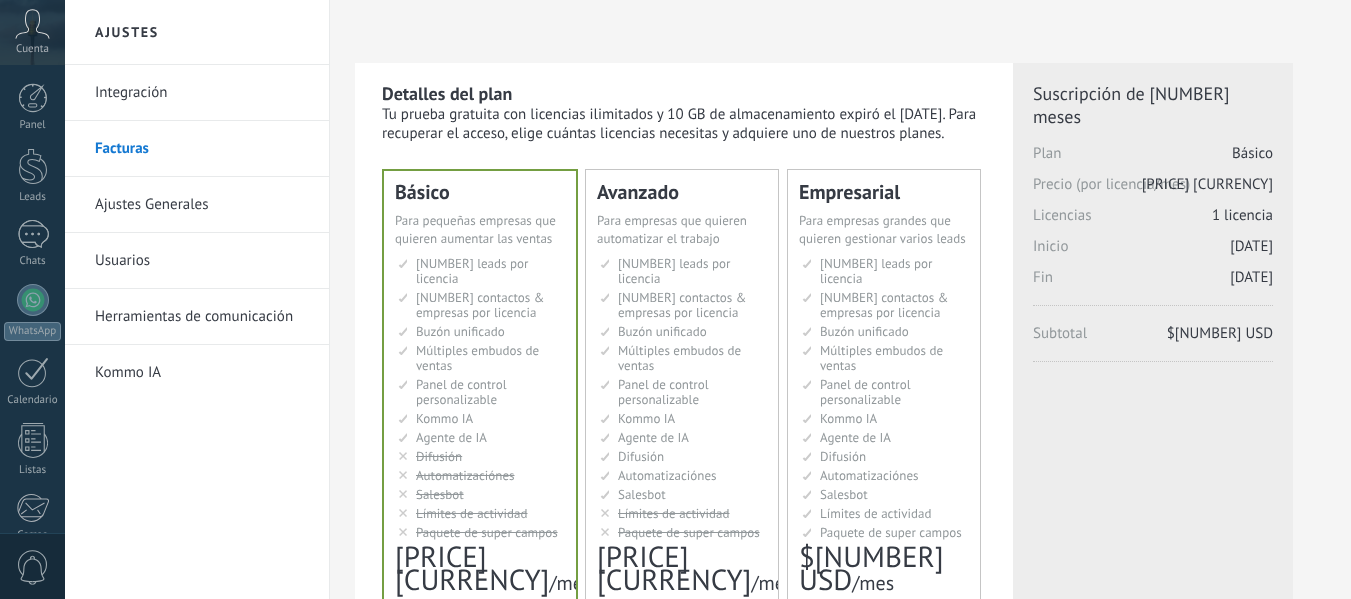 scroll, scrollTop: 0, scrollLeft: 0, axis: both 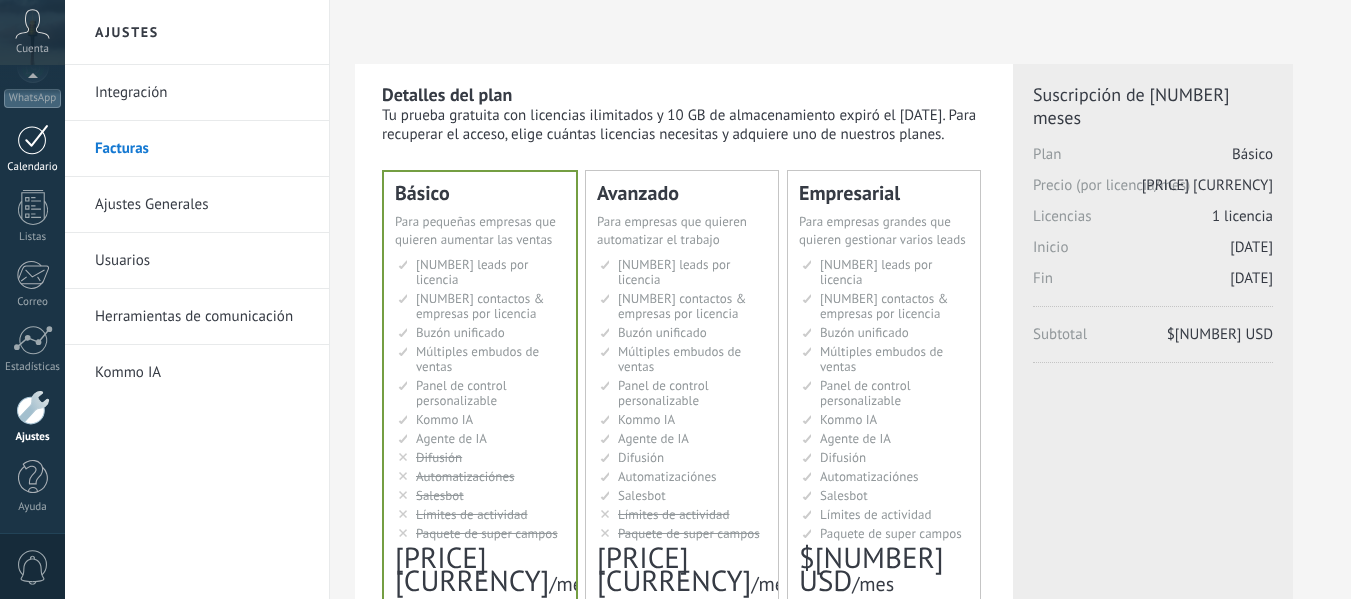 click at bounding box center (33, 139) 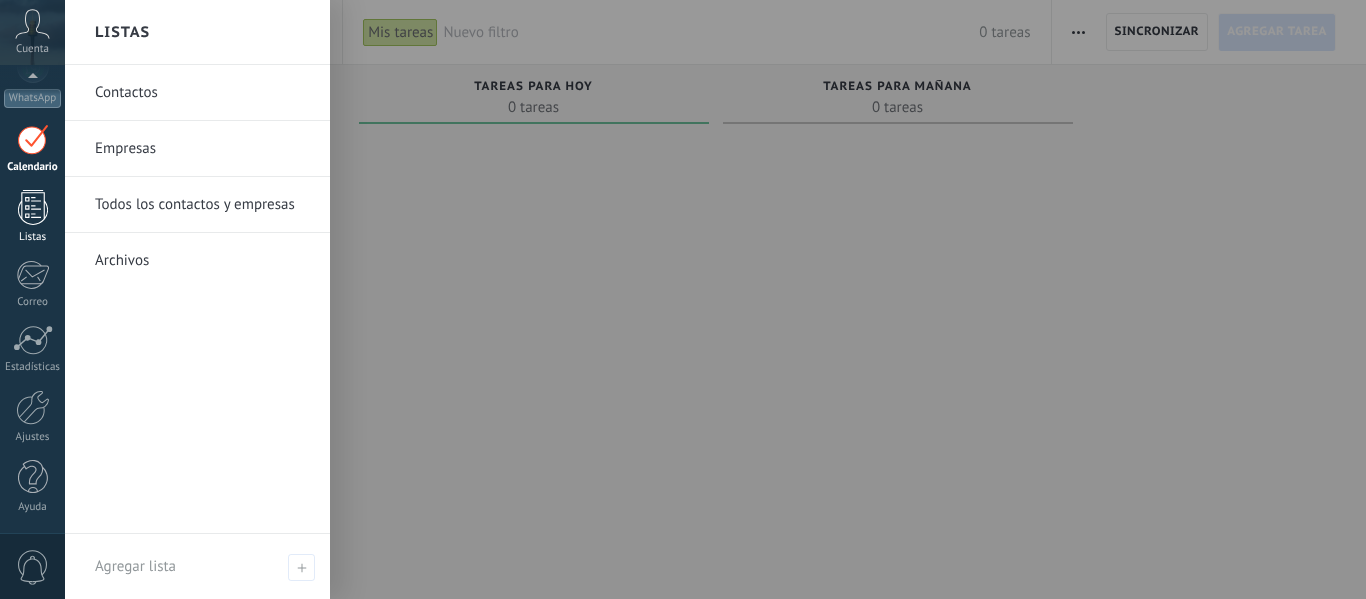 click at bounding box center (33, 207) 